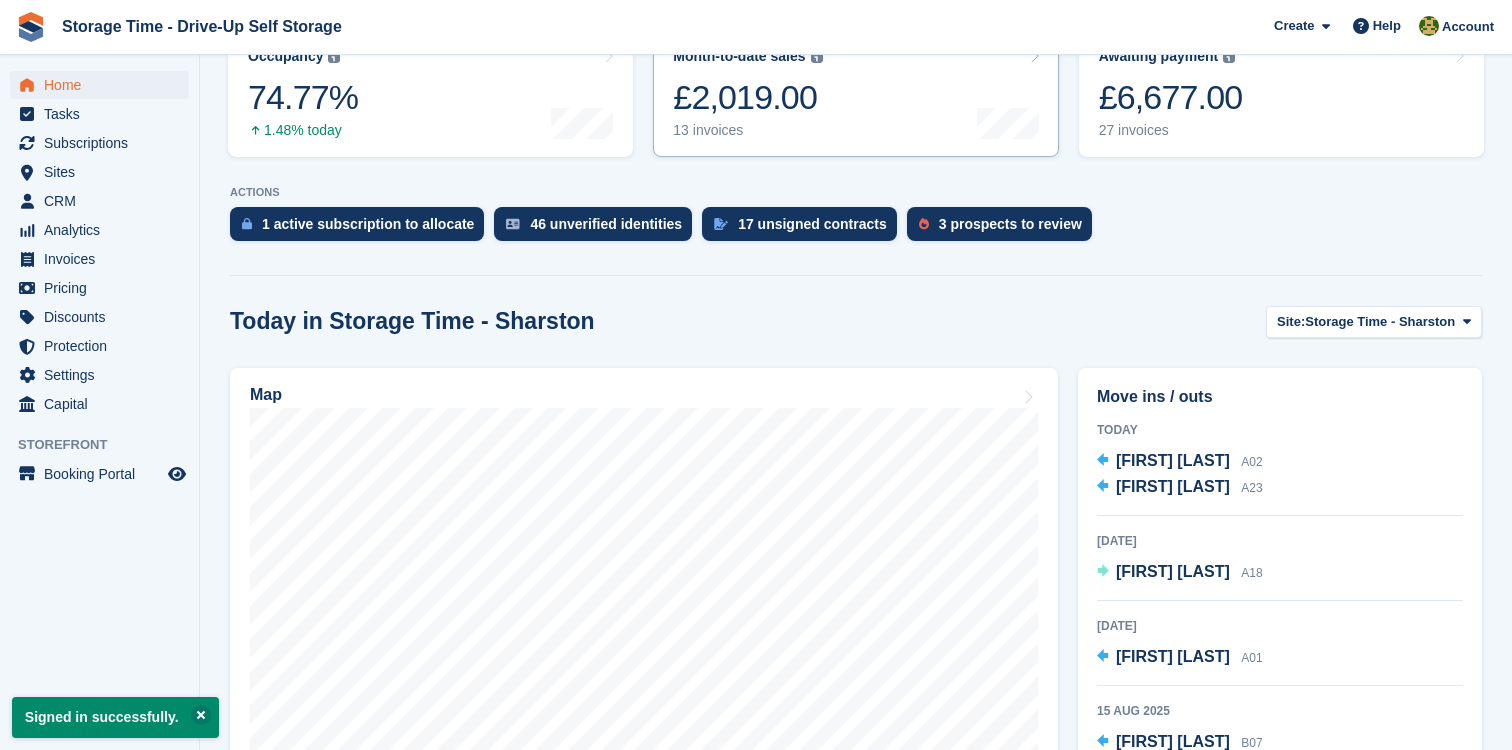 scroll, scrollTop: 568, scrollLeft: 0, axis: vertical 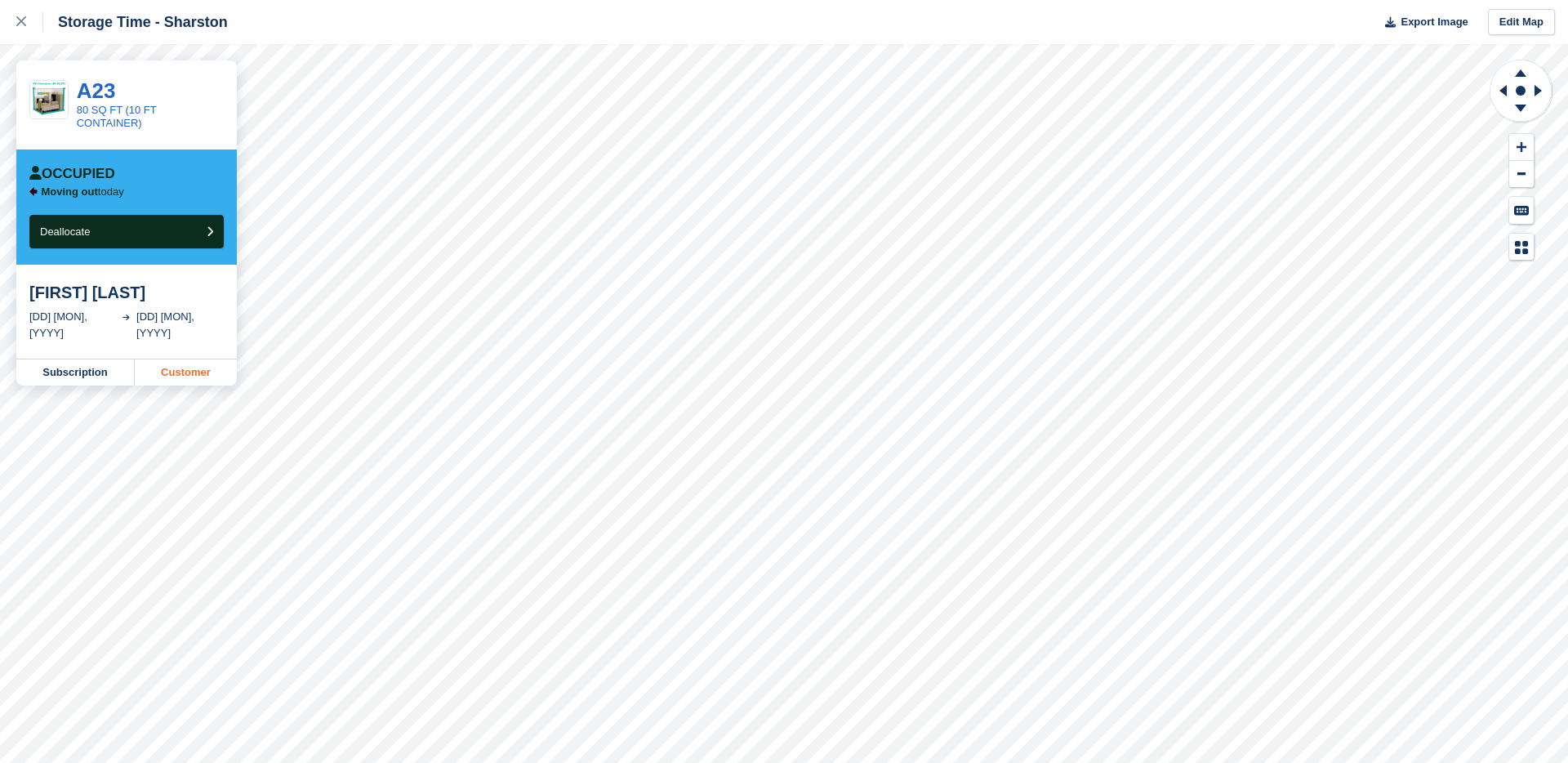 click on "Customer" at bounding box center [185, 373] 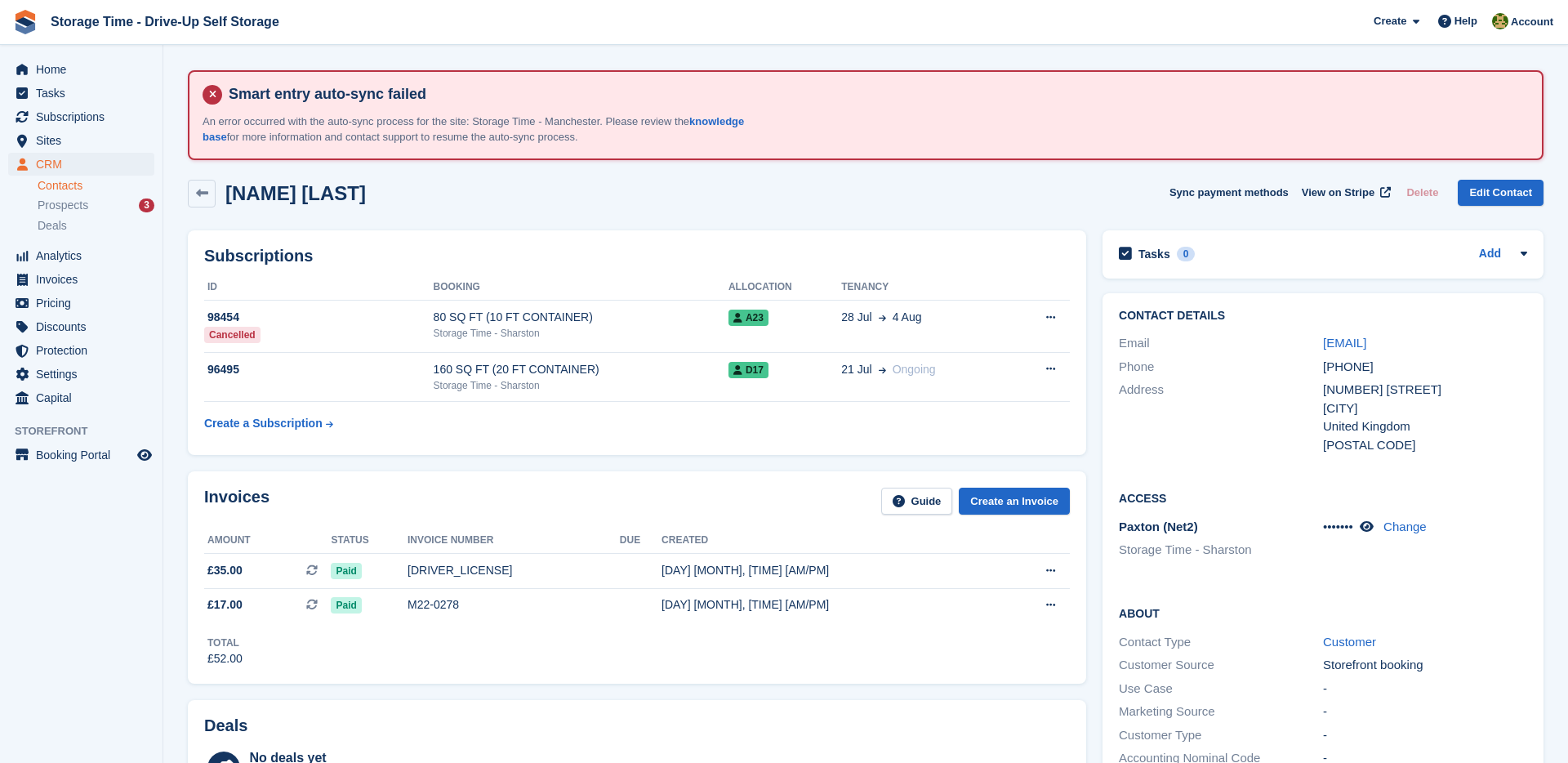 scroll, scrollTop: 0, scrollLeft: 0, axis: both 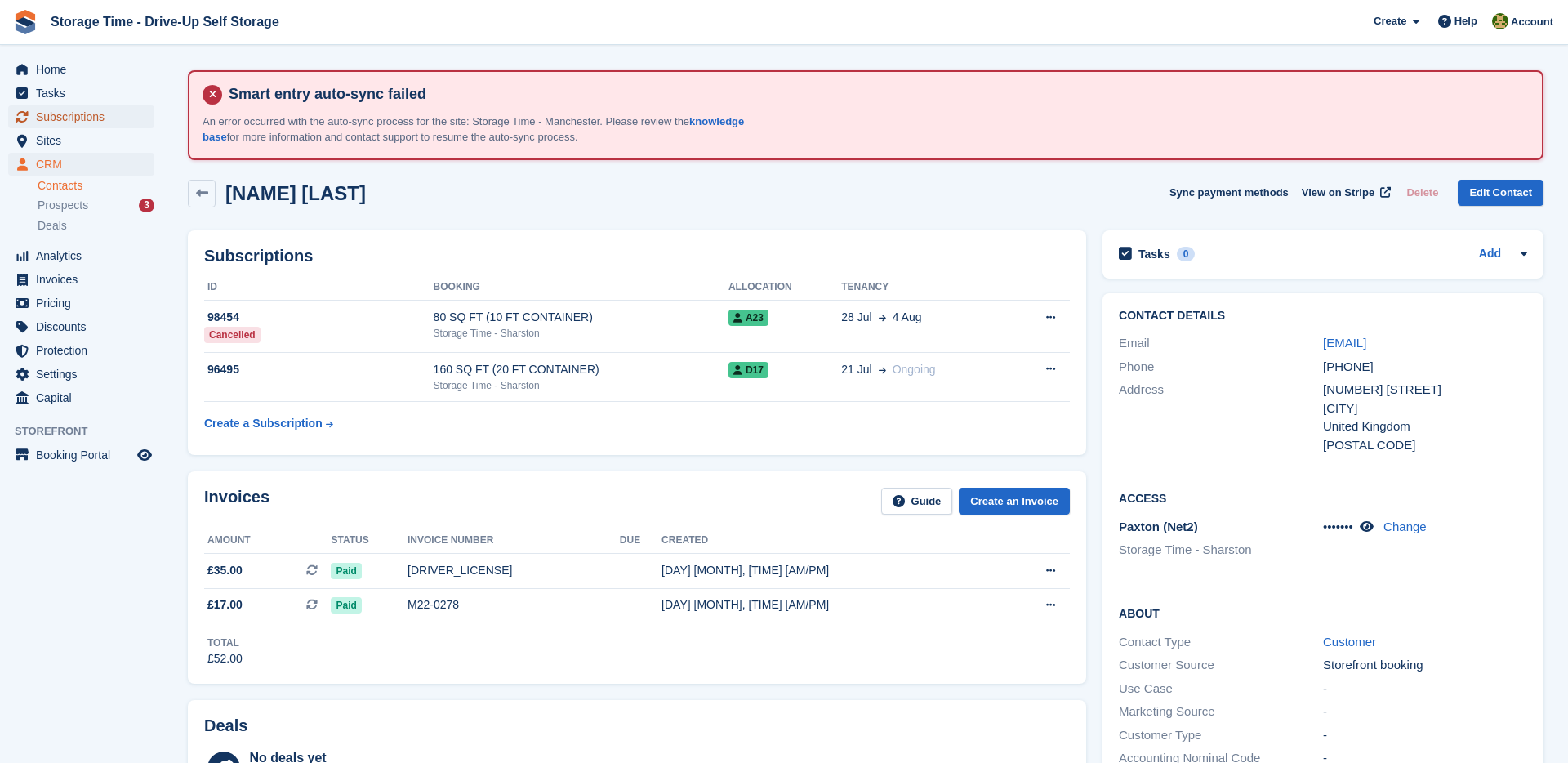click on "Subscriptions" at bounding box center [85, 117] 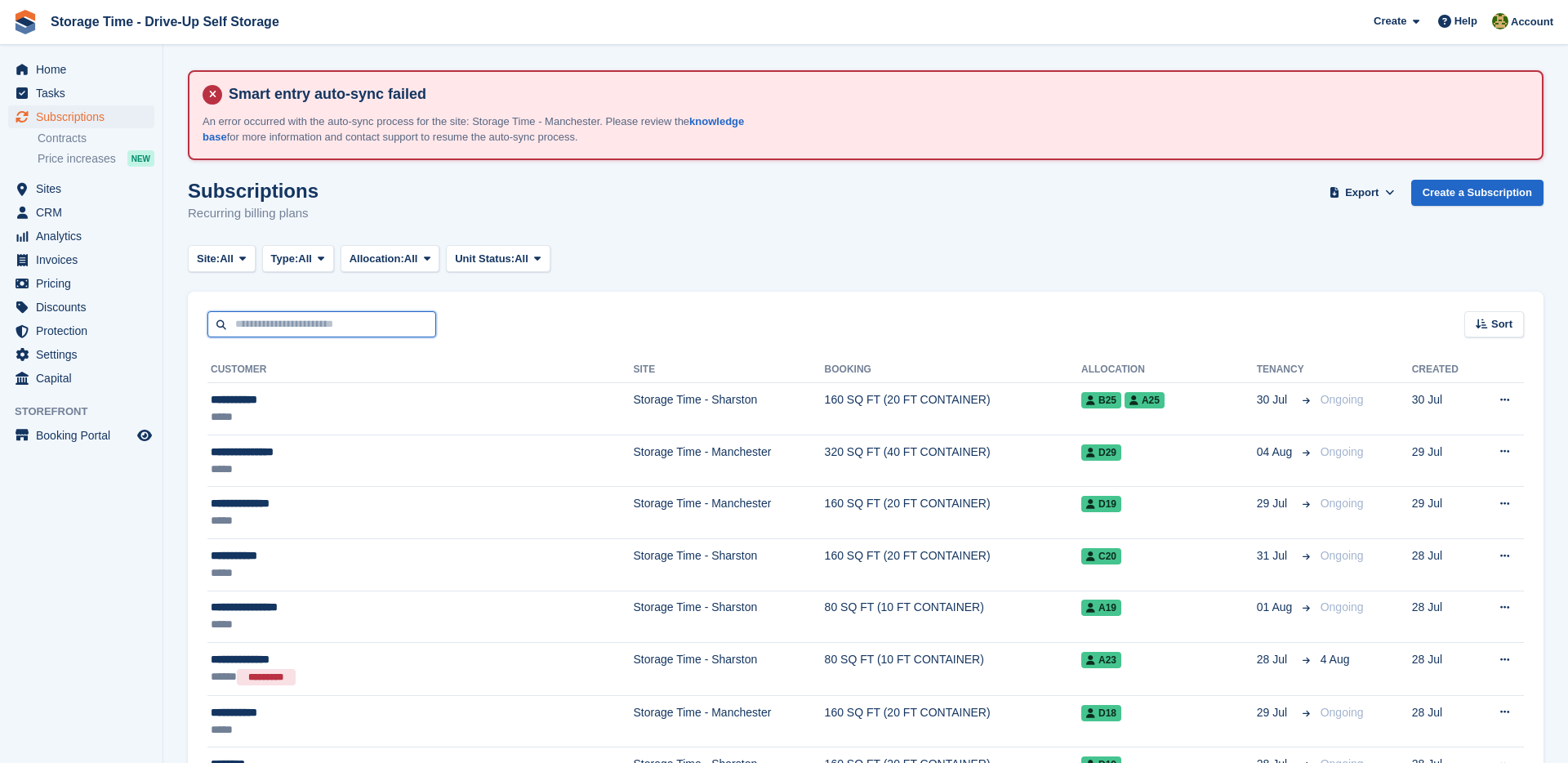 click at bounding box center [322, 324] 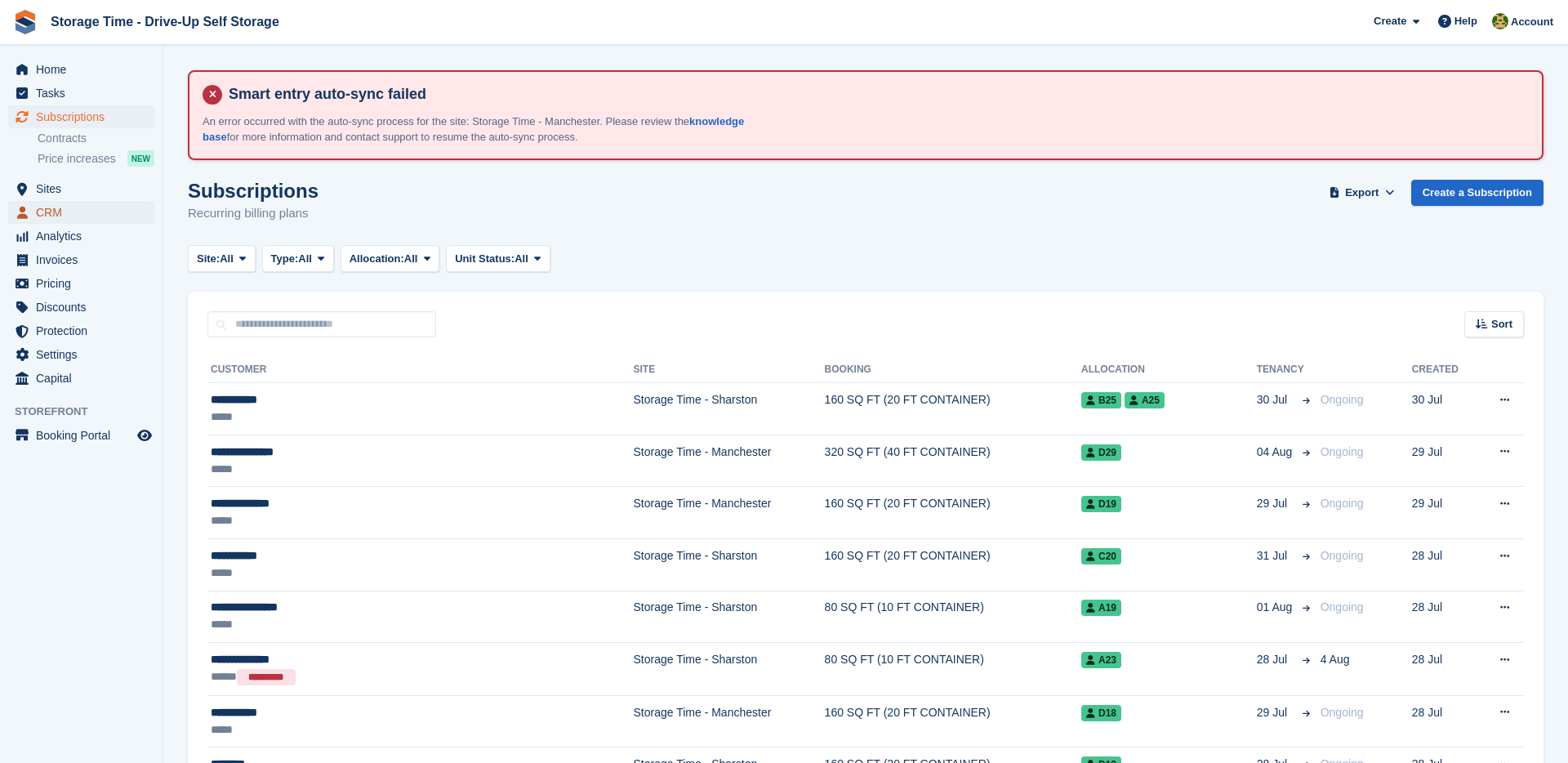 click on "CRM" at bounding box center (85, 212) 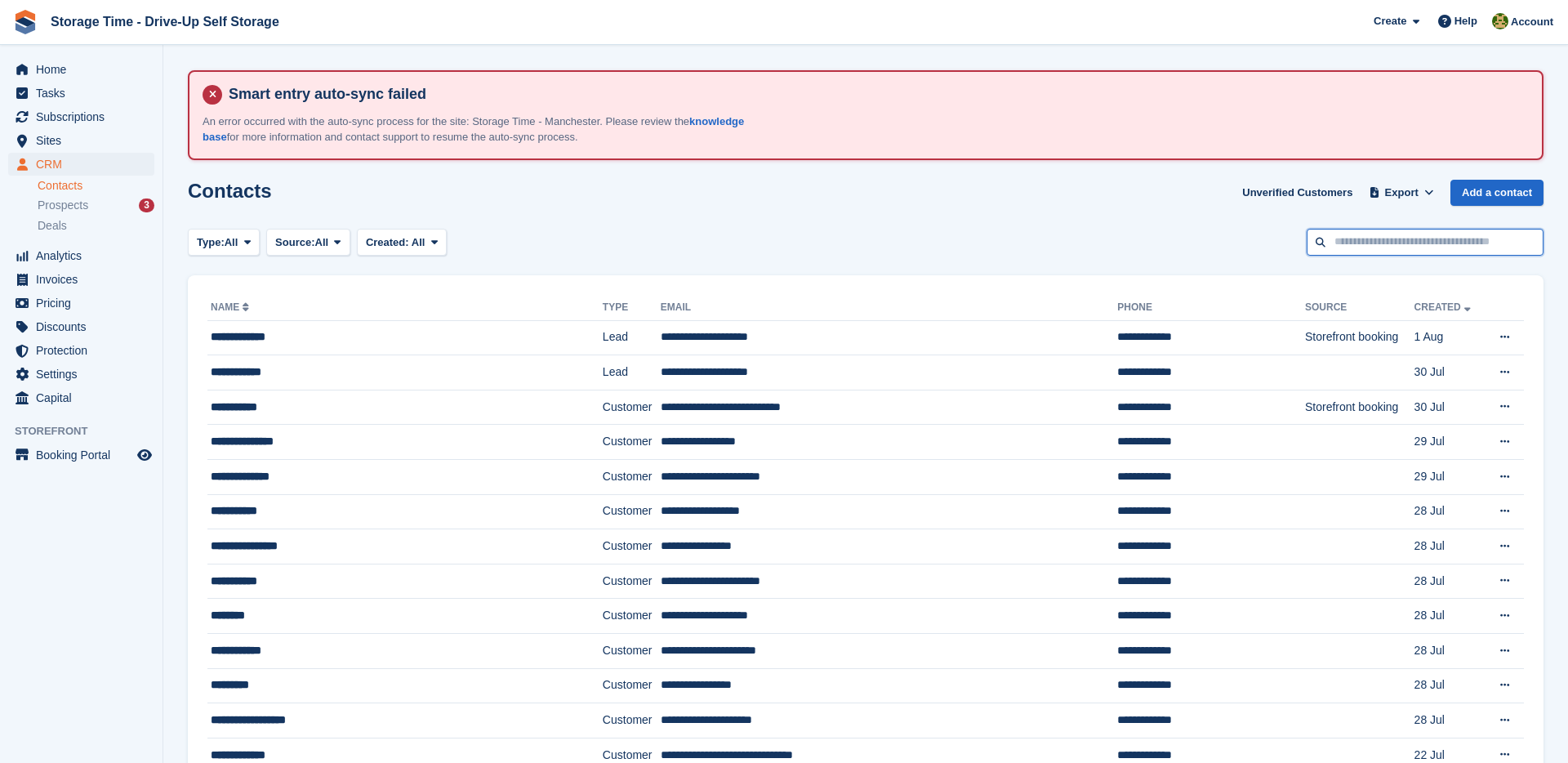click at bounding box center [1425, 242] 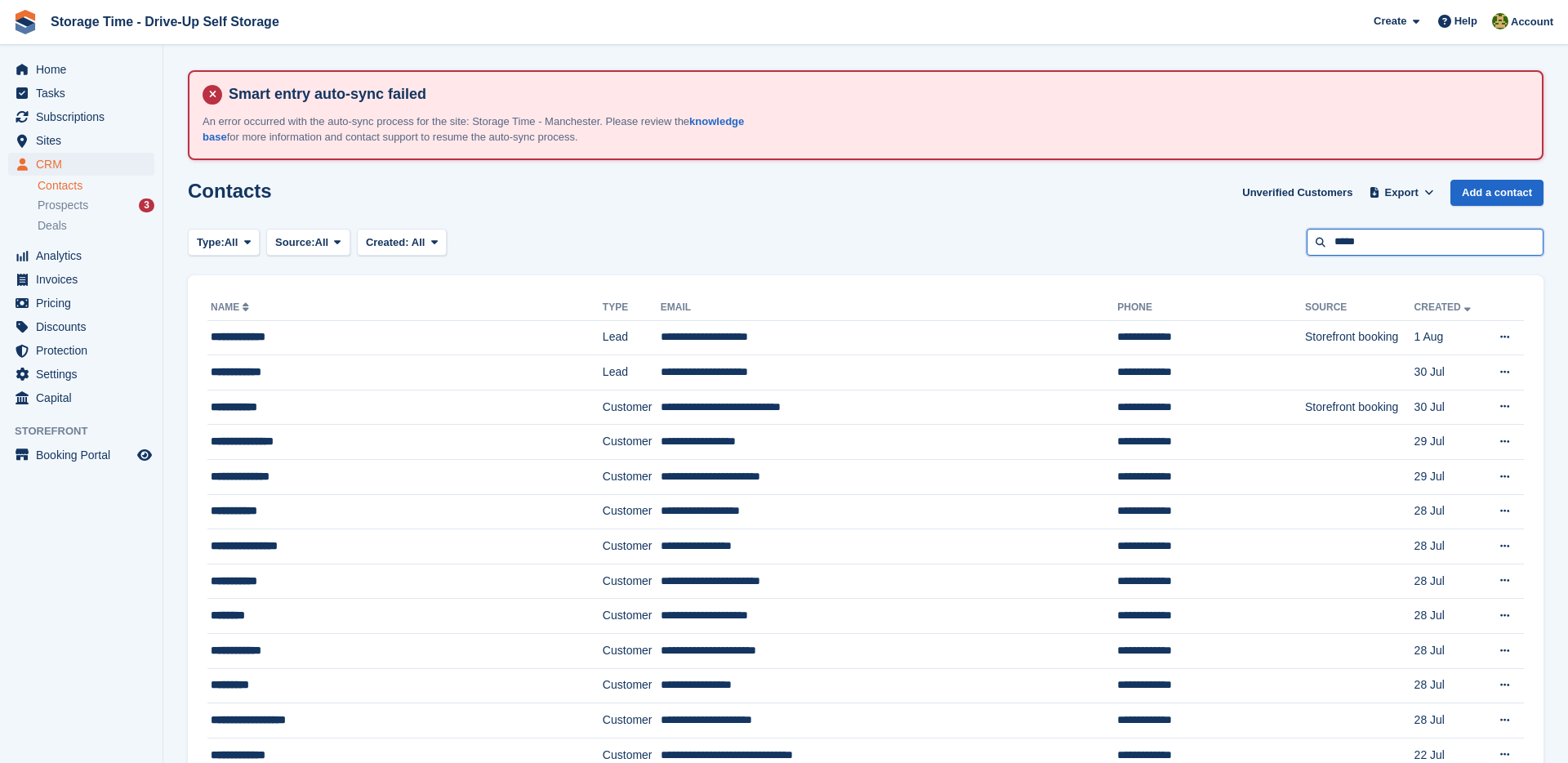 type on "*****" 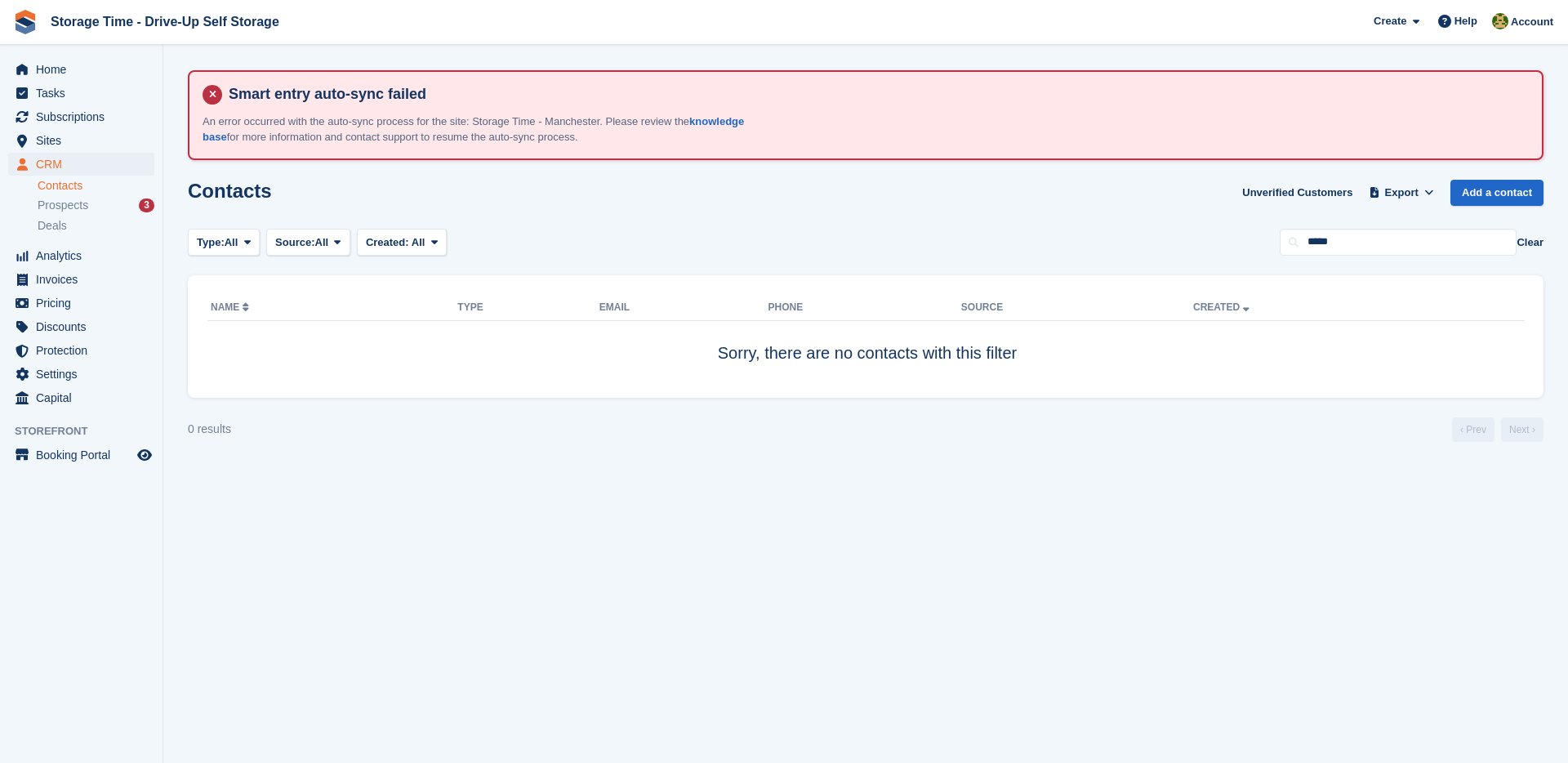 click on "Type:
All
All
Lead
Customer
Source:
All
All
Storefront
Backoffice
Pre-Opening interest
Incomplete booking
Unit type interest
Price reveal
Quote requested
Storefront booking
Storefront pop-up form
External enquiry form
Phone call
Walk-in
Imported
Other
Created:
All
All
Last 24 hours
Last 7 days
Last 2 weeks
Last 4 weeks
Last 3 months
Last 6 months
Last 9 months
Last 12 months" at bounding box center (866, 242) 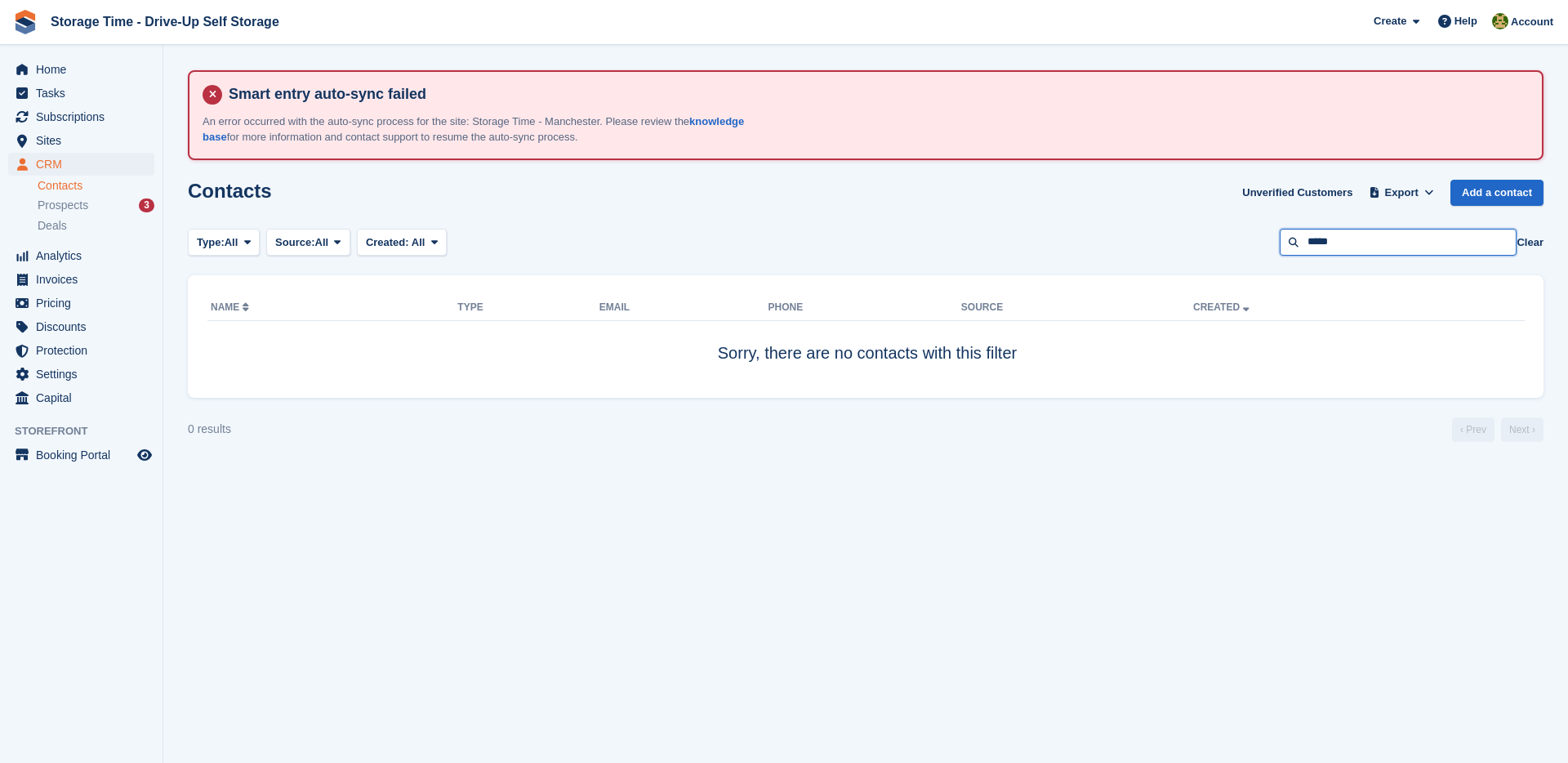 drag, startPoint x: 1362, startPoint y: 231, endPoint x: 1384, endPoint y: 241, distance: 24.166092 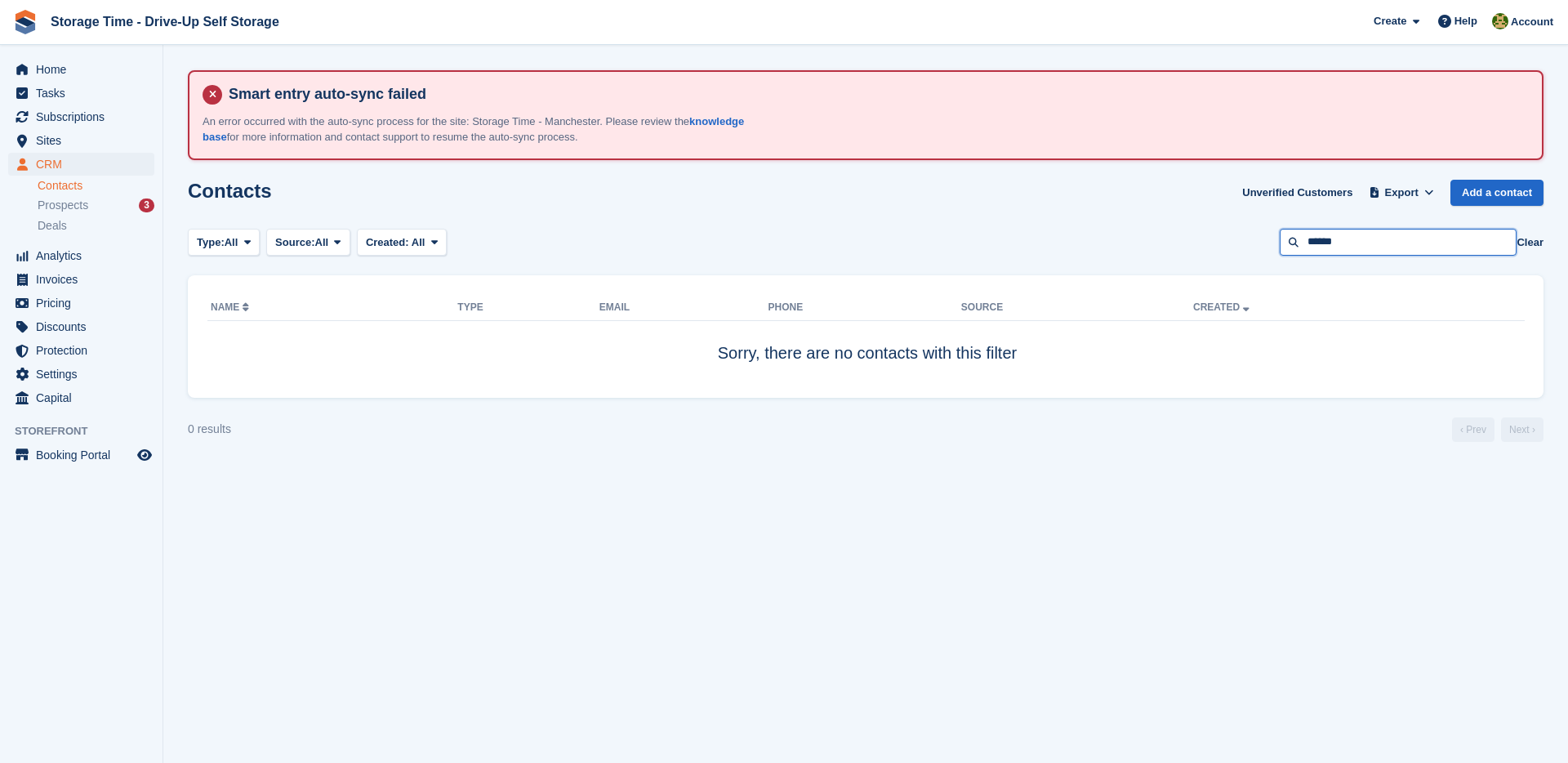 type on "******" 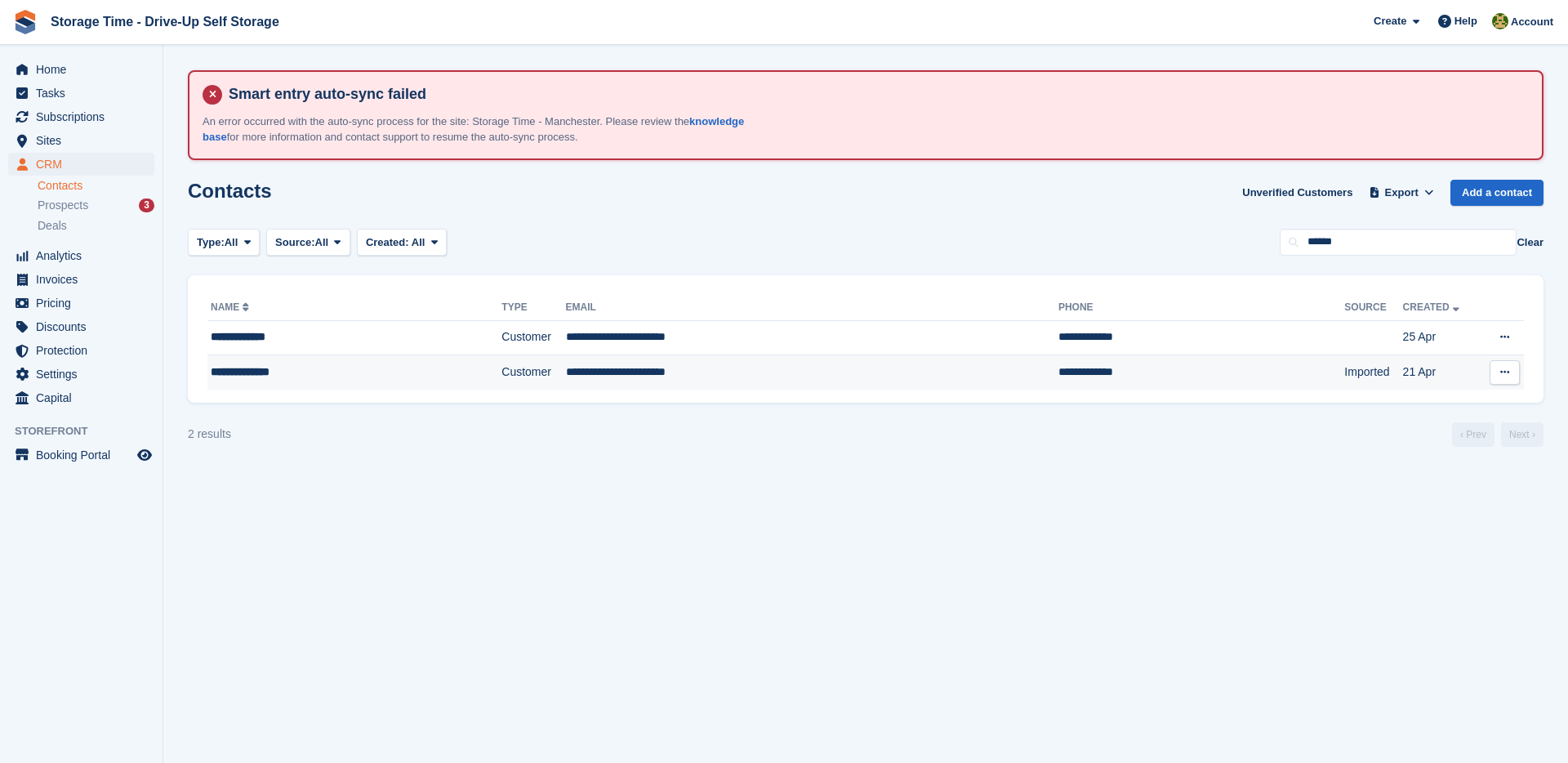 click on "**********" at bounding box center [812, 373] 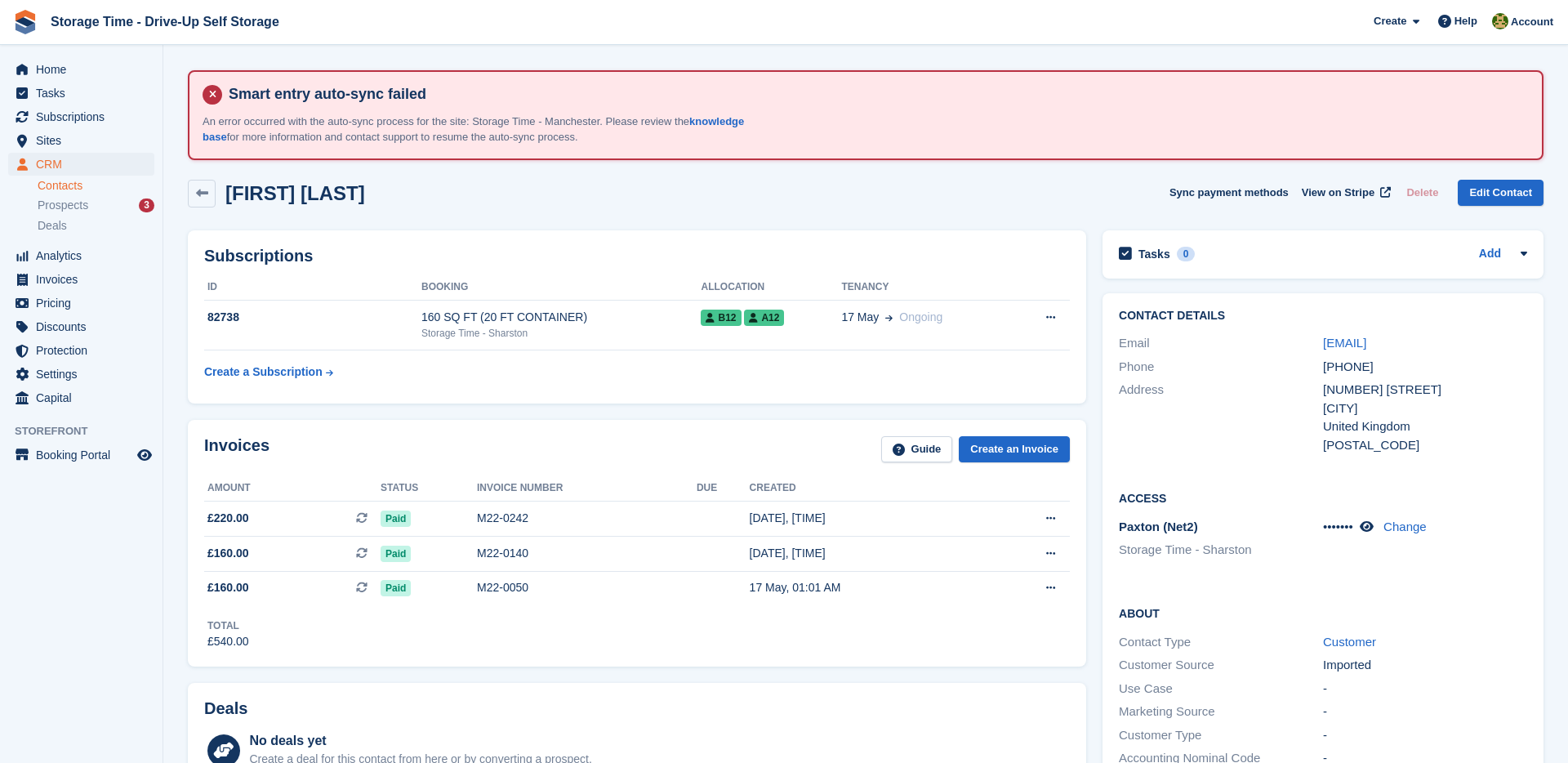 scroll, scrollTop: 0, scrollLeft: 0, axis: both 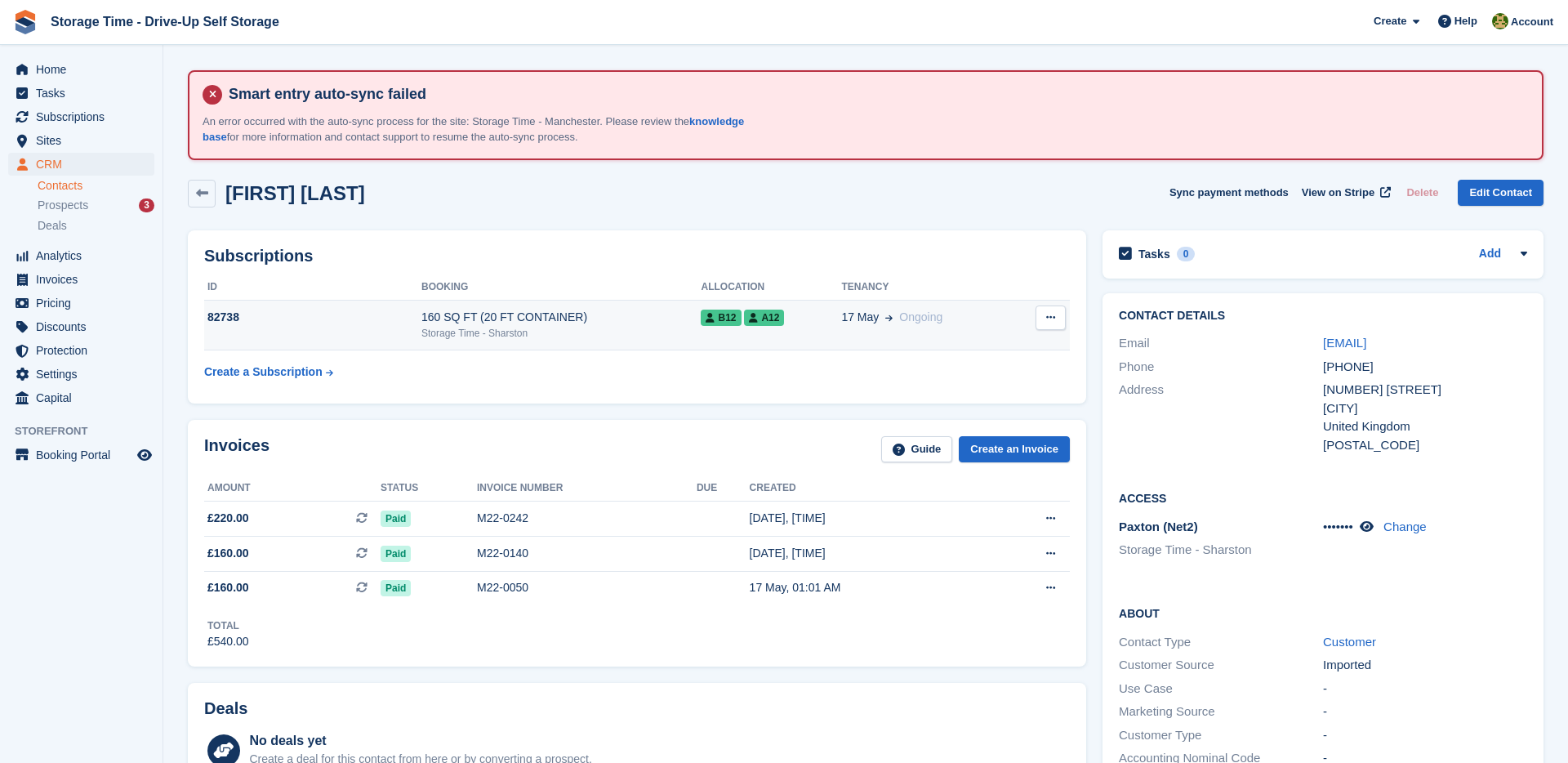 click on "Storage Time - Sharston" at bounding box center (561, 333) 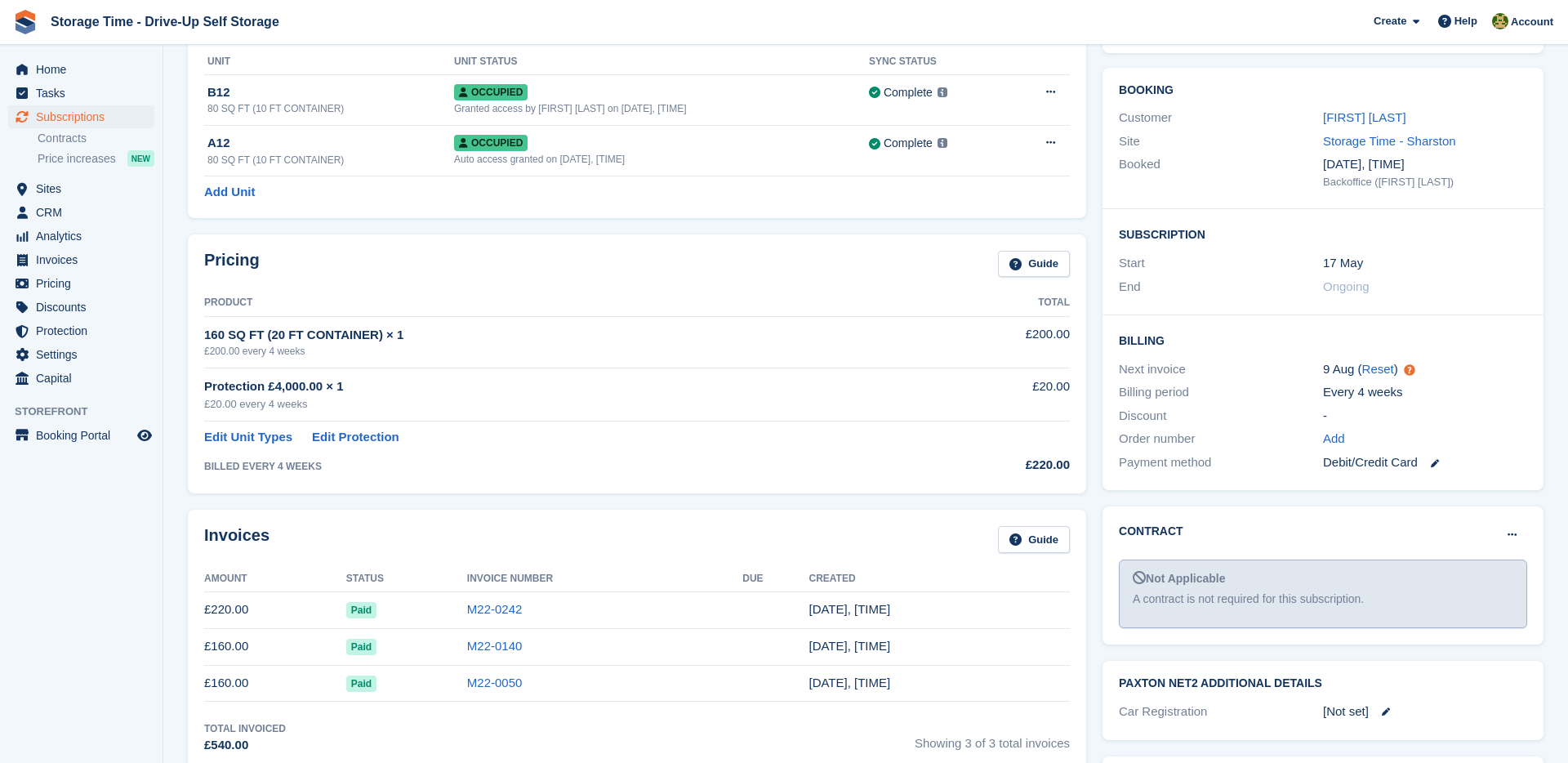 scroll, scrollTop: 417, scrollLeft: 0, axis: vertical 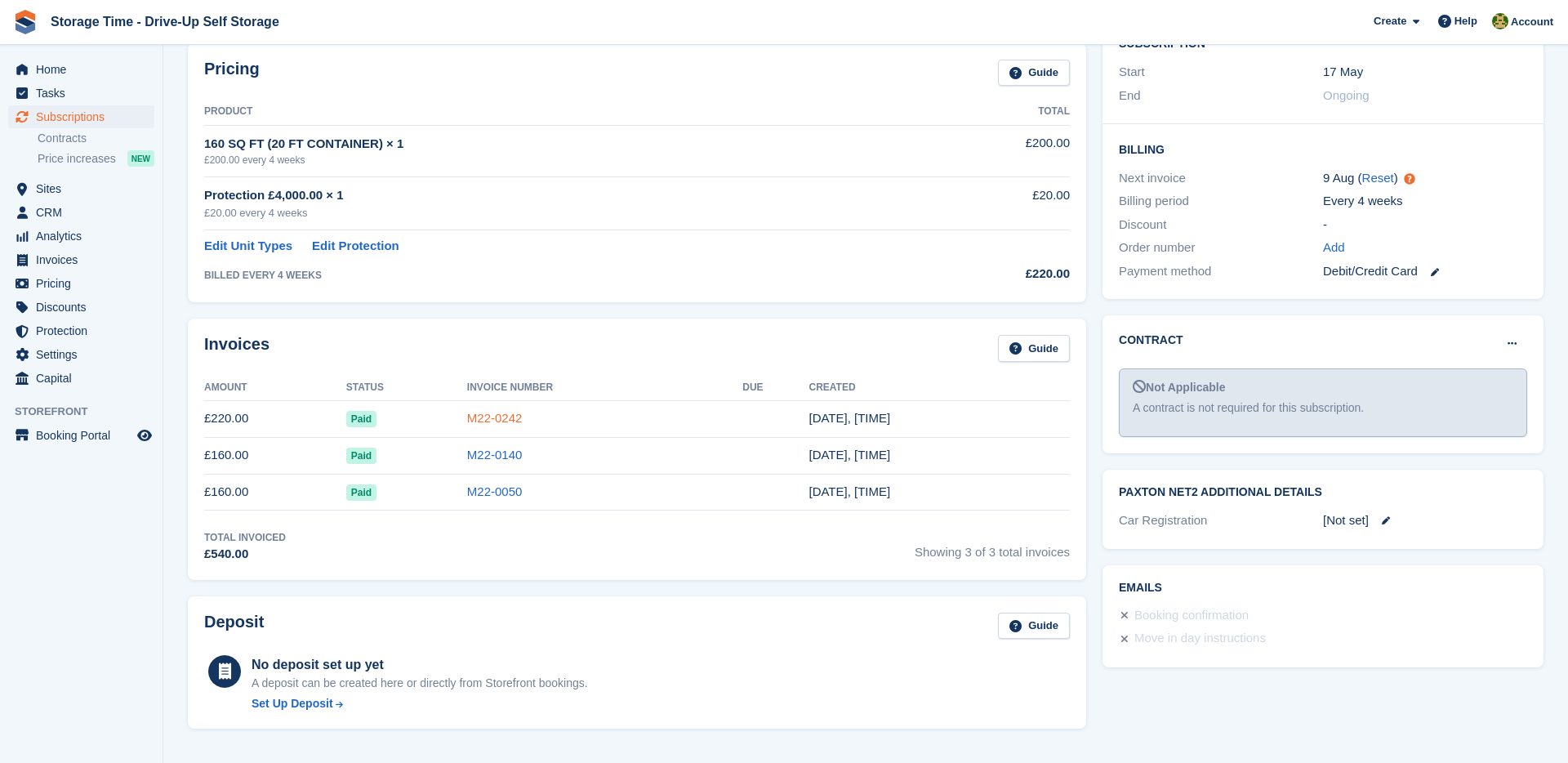 click on "M22-0242" at bounding box center [495, 417] 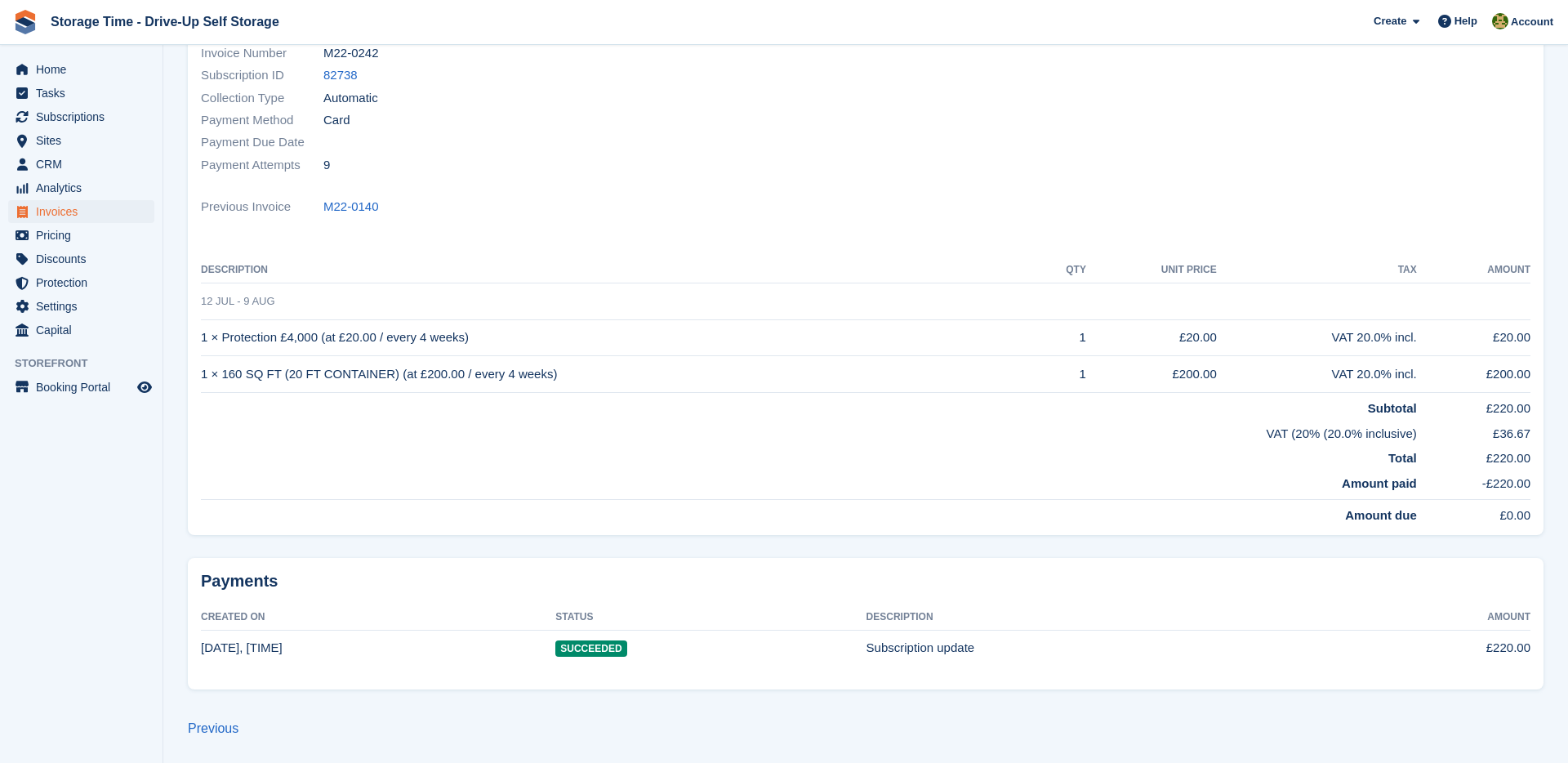 scroll, scrollTop: 0, scrollLeft: 0, axis: both 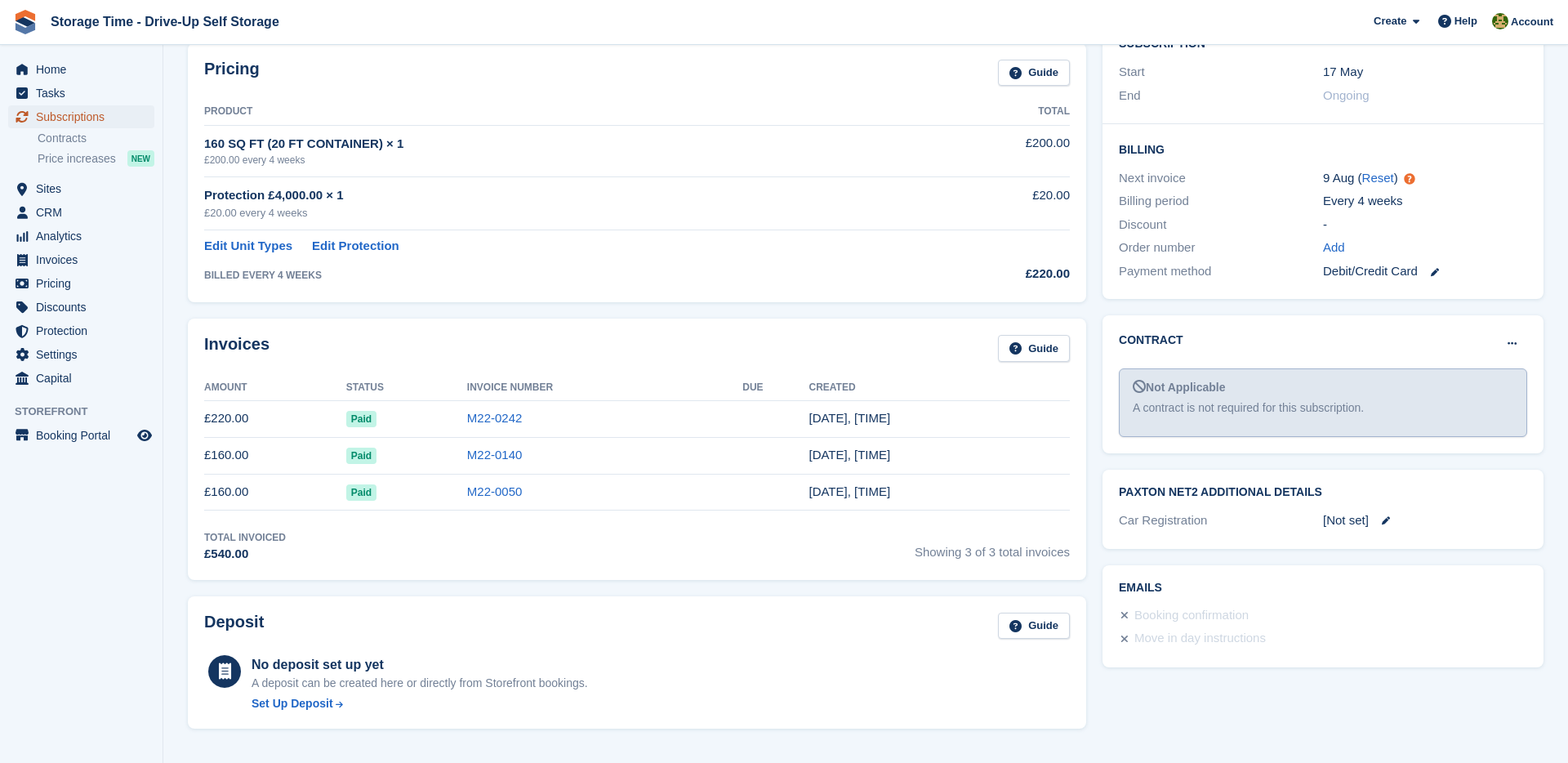 click on "Subscriptions" at bounding box center [85, 117] 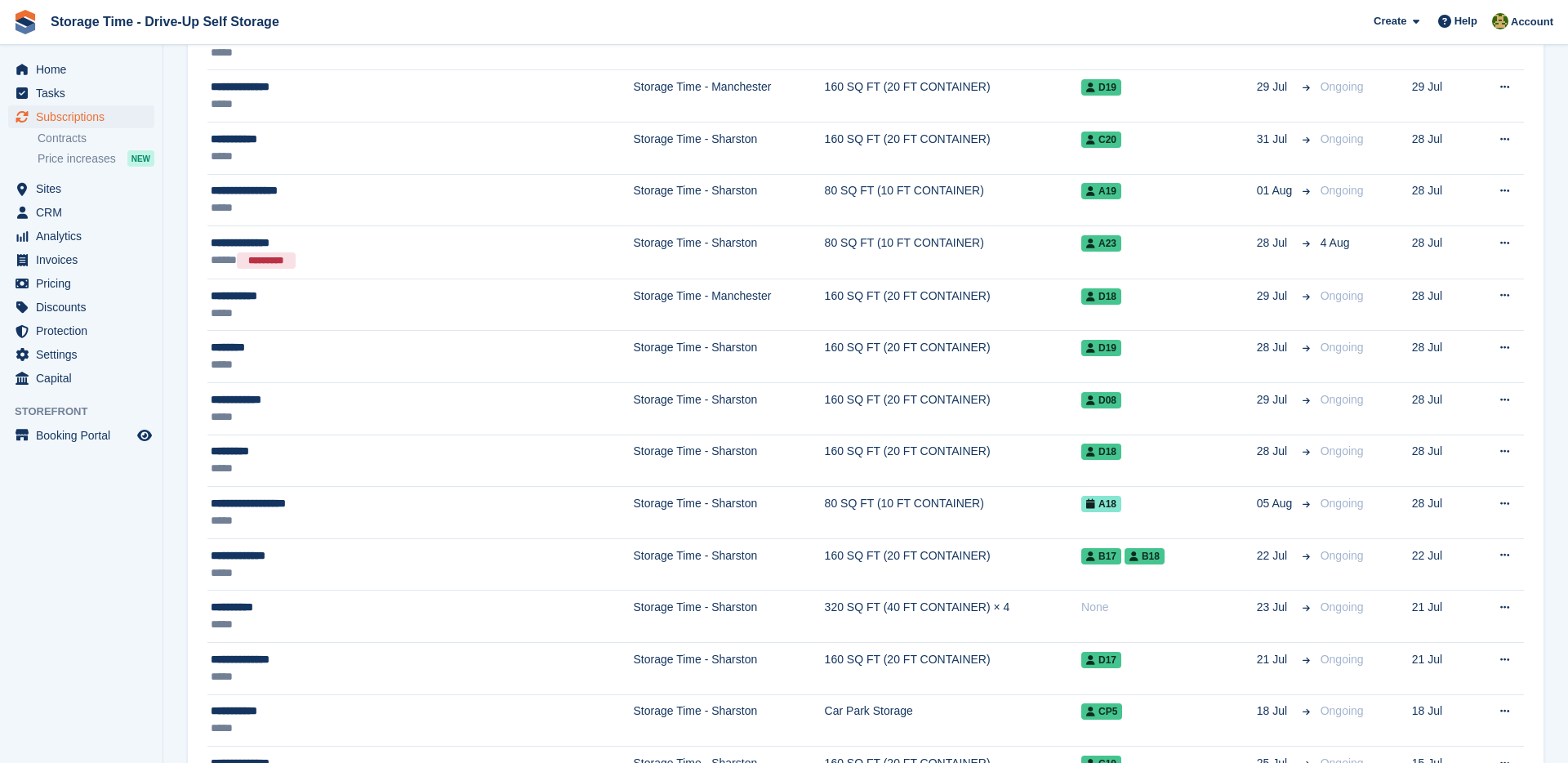 scroll, scrollTop: 0, scrollLeft: 0, axis: both 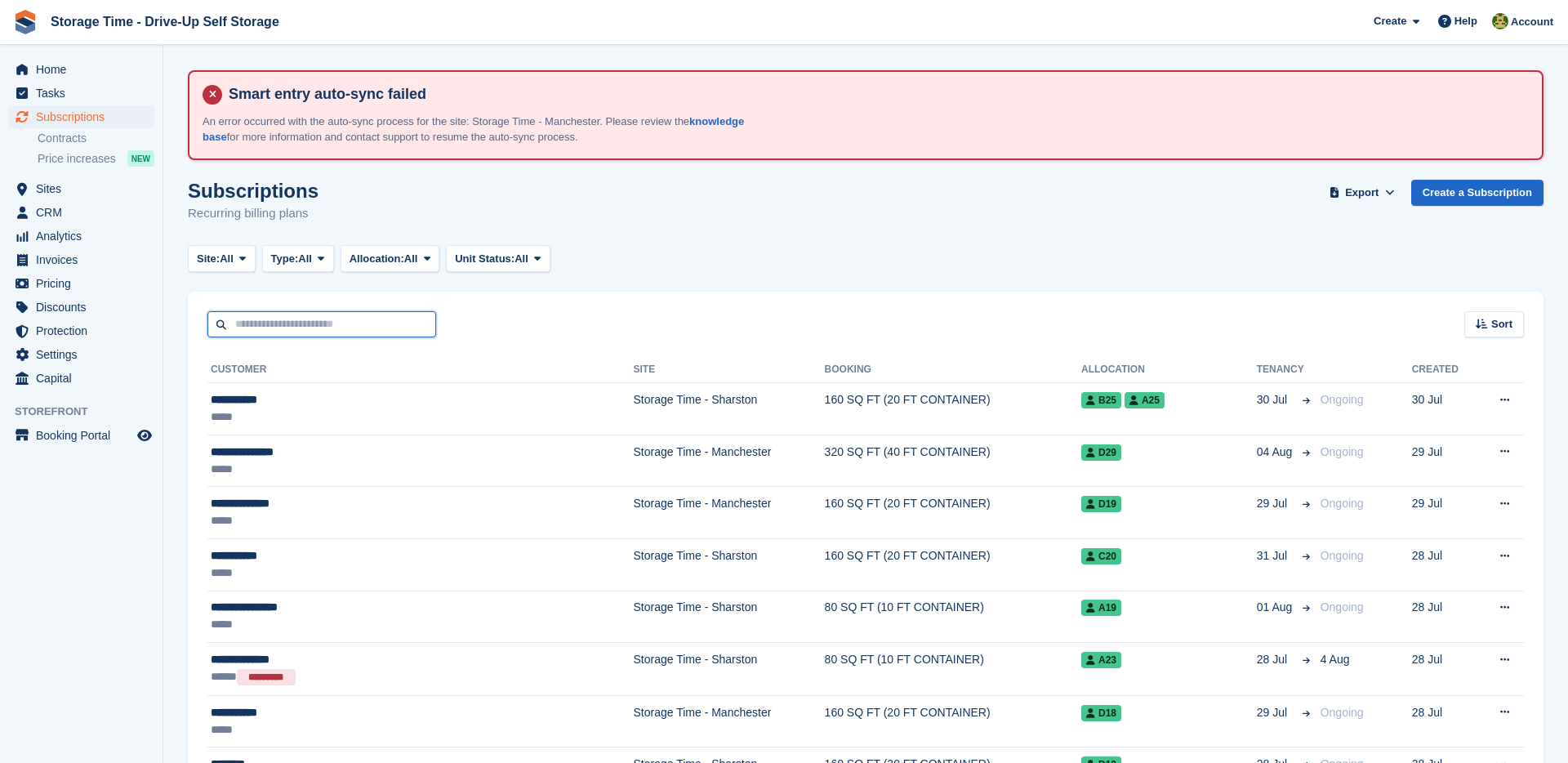 click at bounding box center (322, 324) 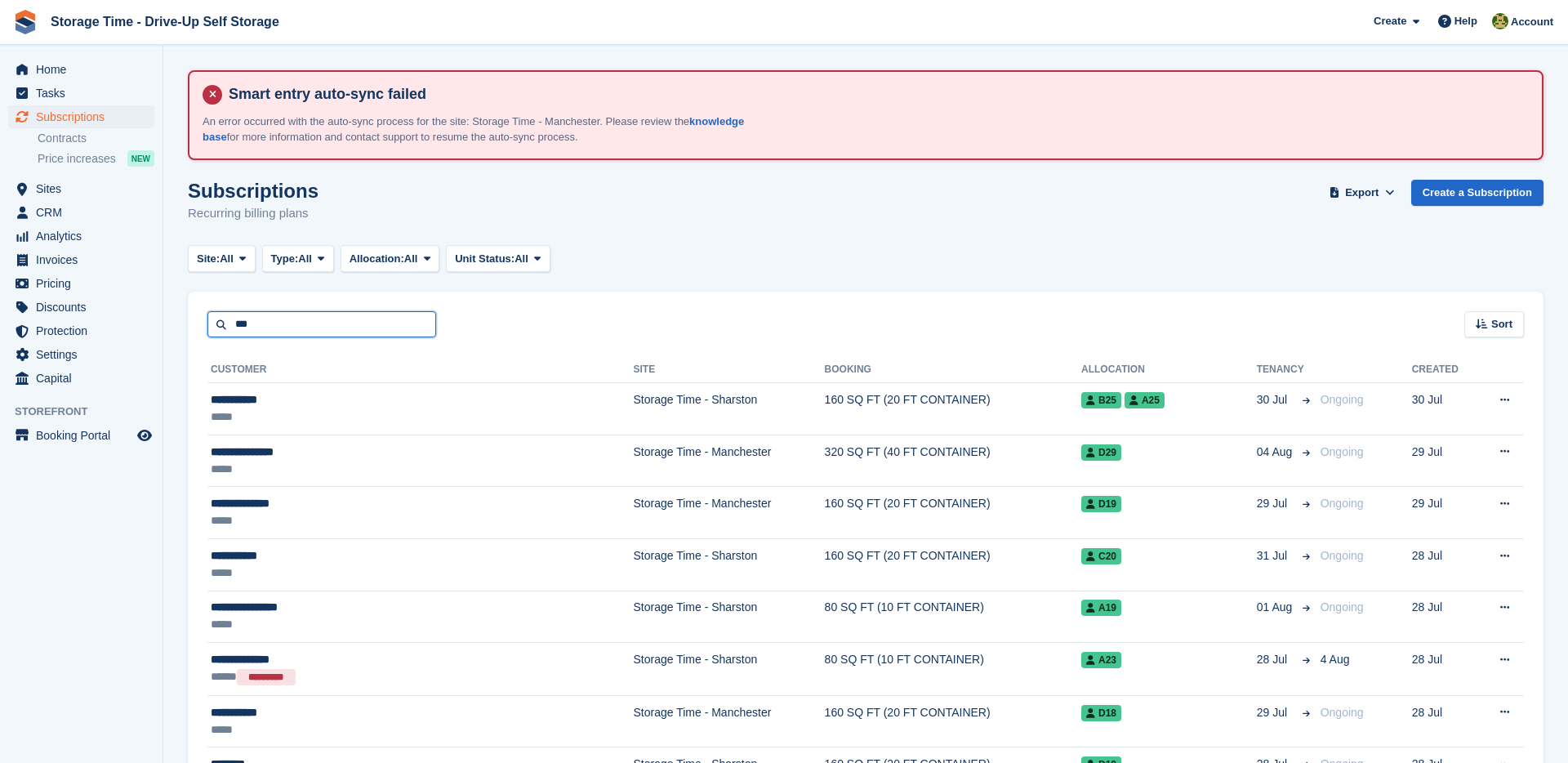 type on "***" 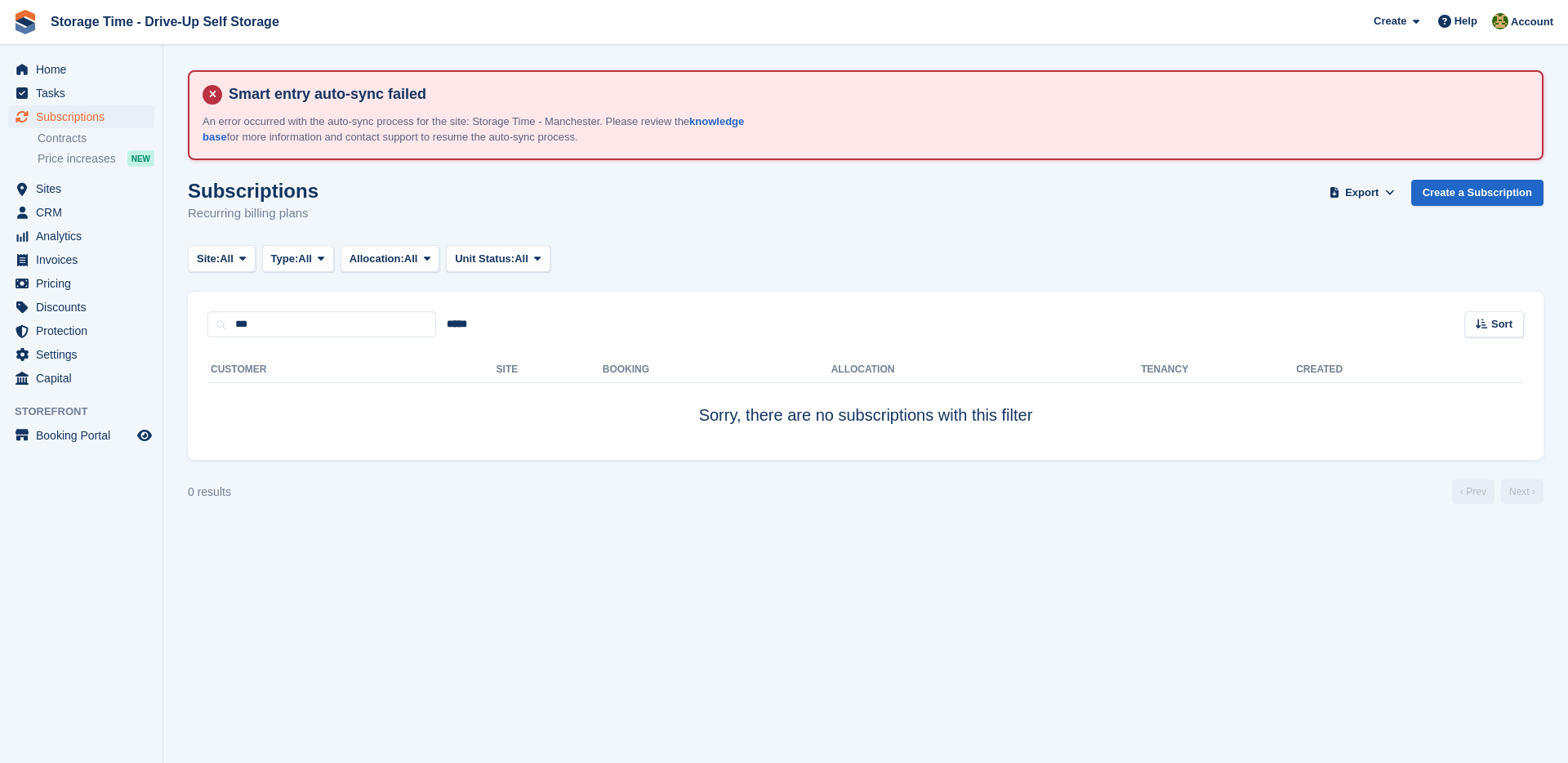 click on "Customer
Site
Booking
Allocation
Tenancy
Created
Sorry, there are no subscriptions with this filter" at bounding box center (866, 399) 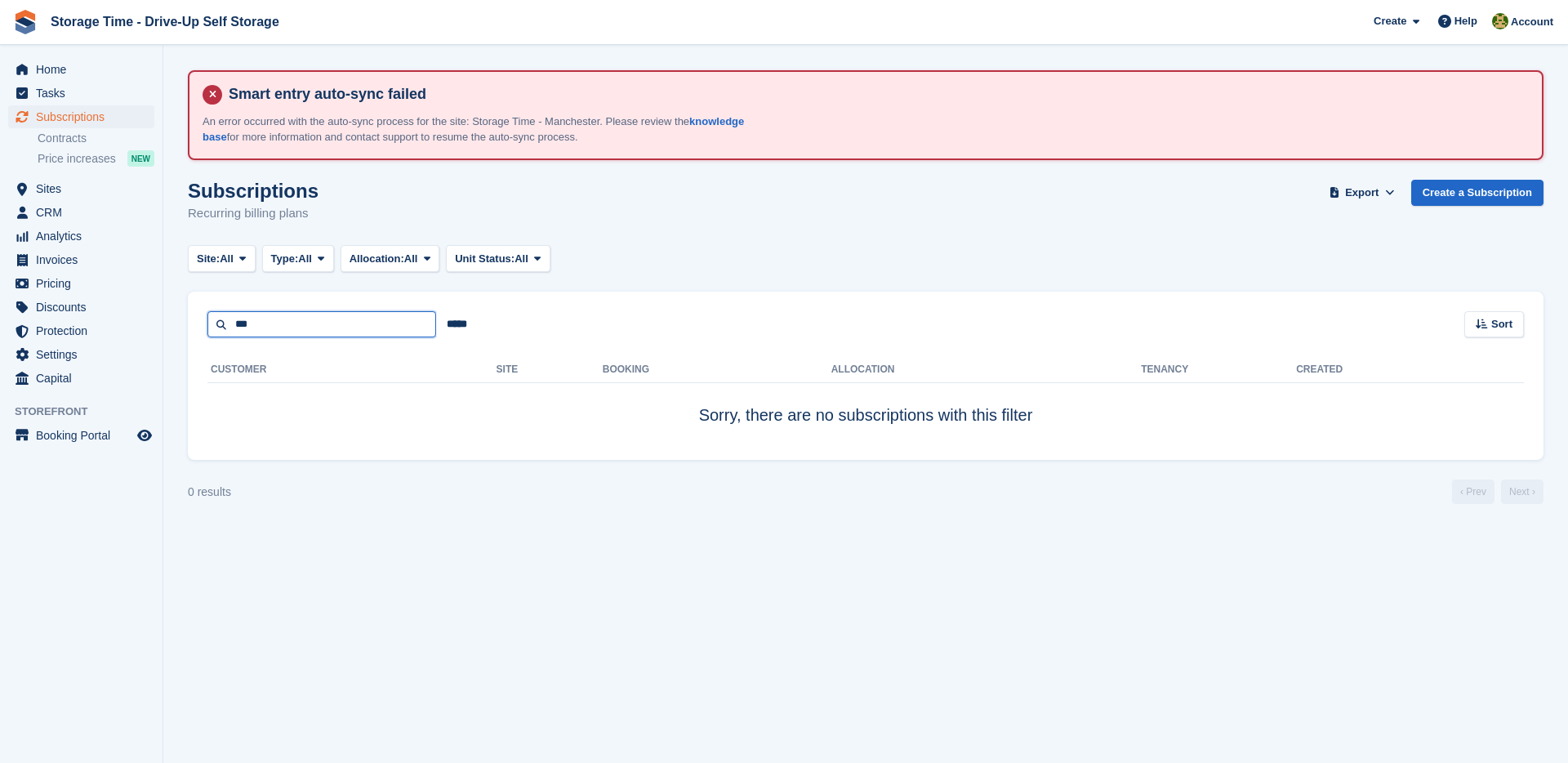 click on "***" at bounding box center [322, 324] 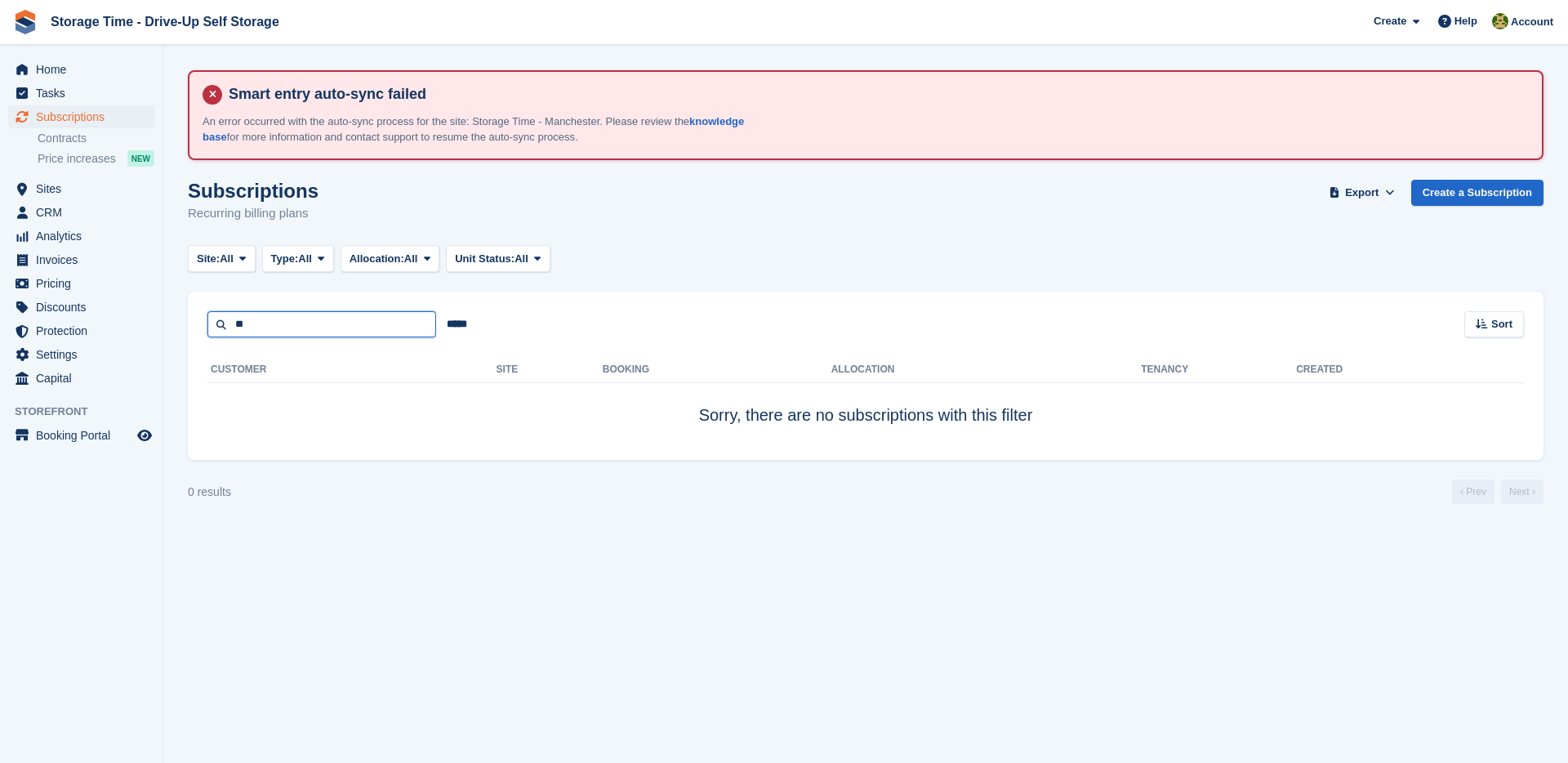 type on "*" 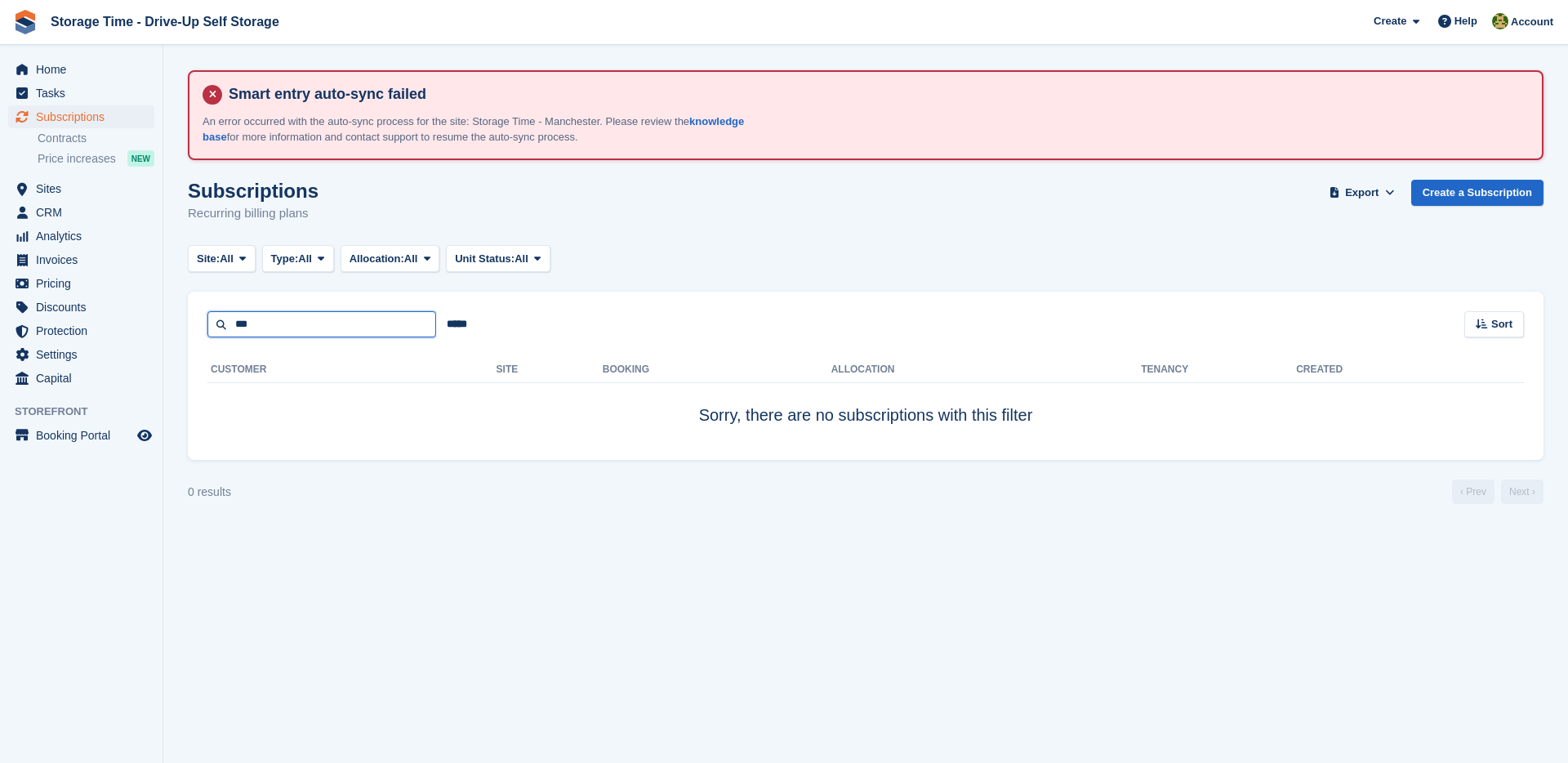type on "***" 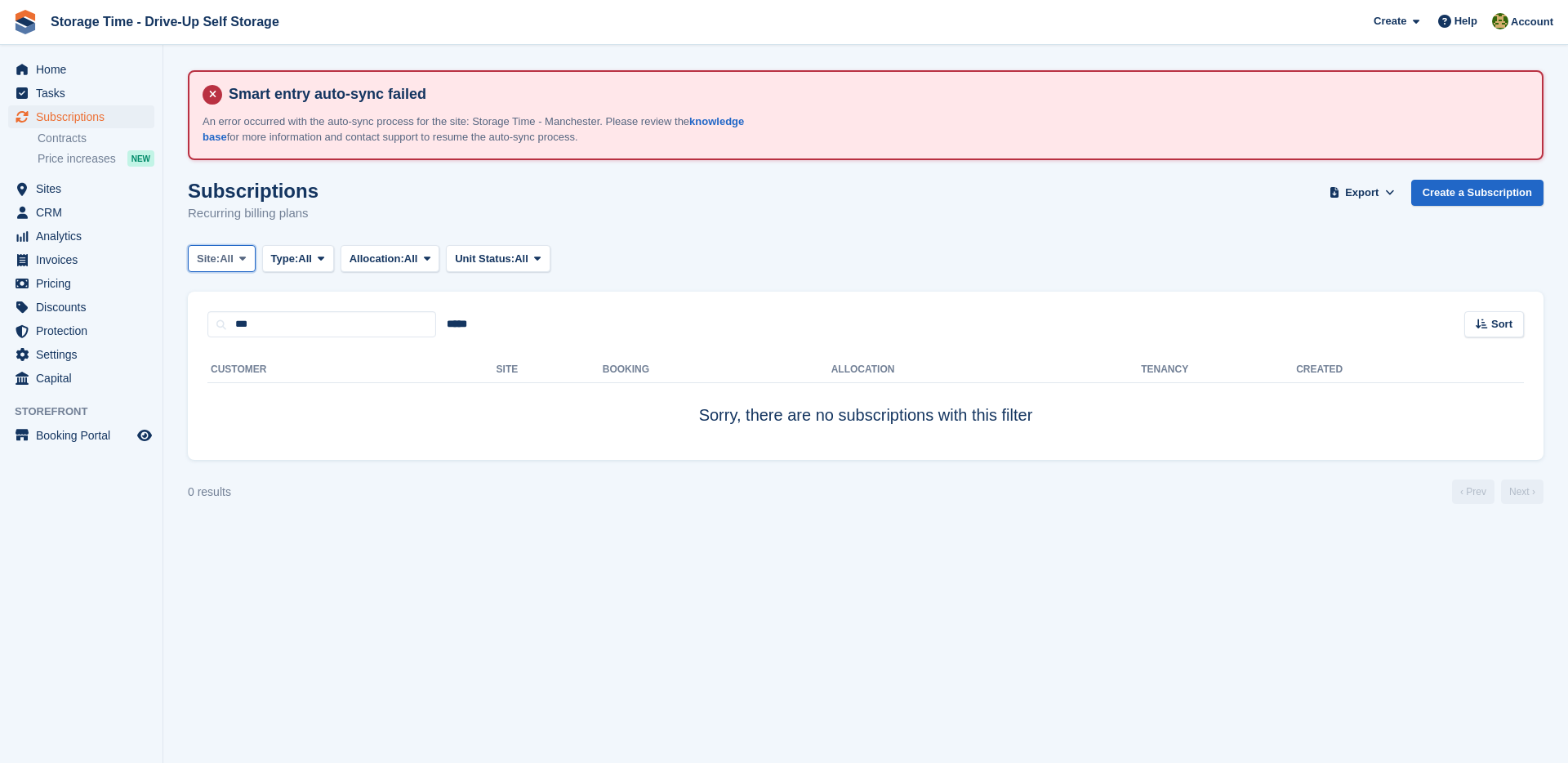 click on "All" at bounding box center (226, 259) 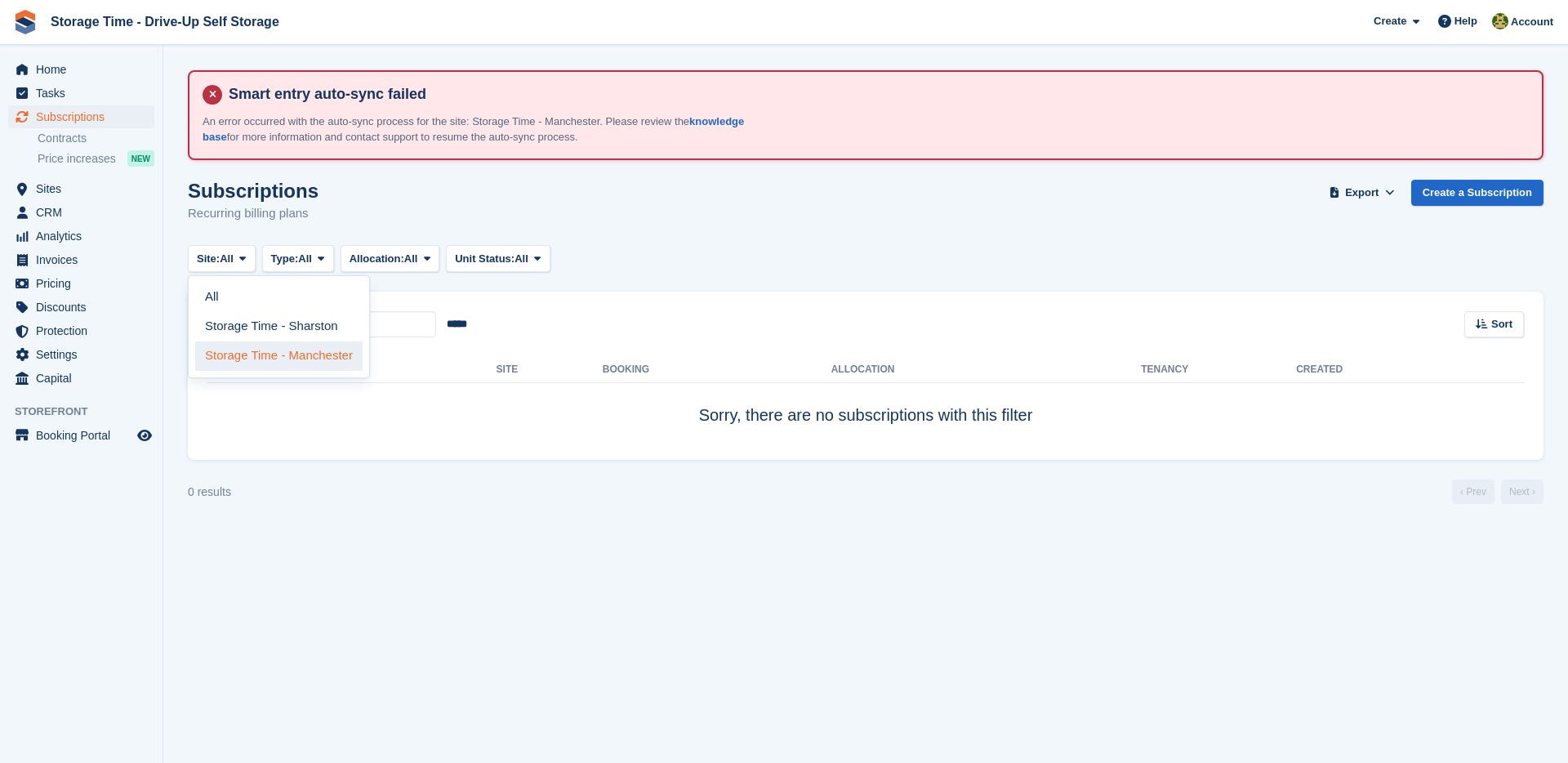 click on "Storage Time - Manchester" at bounding box center [278, 356] 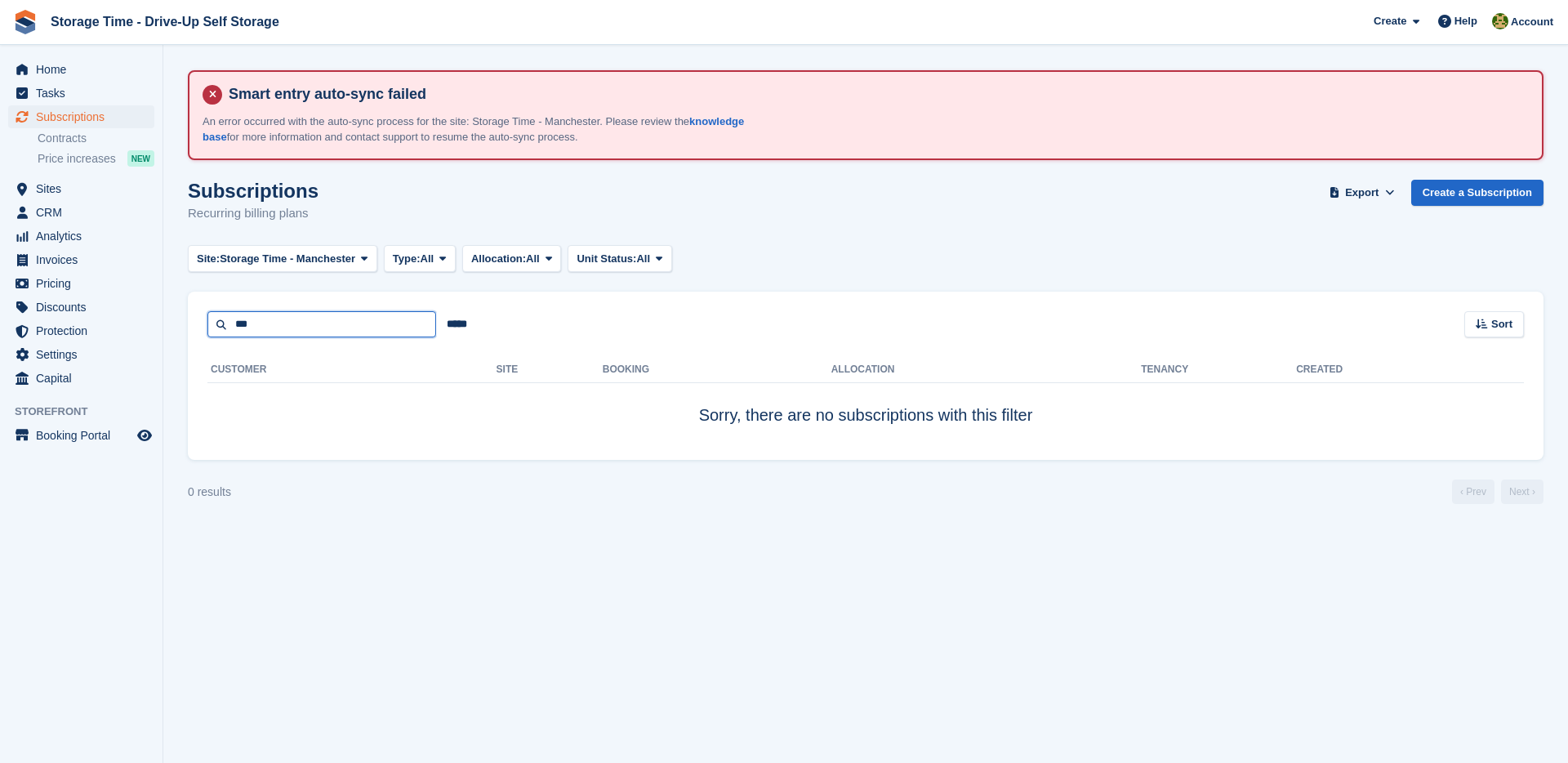 drag, startPoint x: 292, startPoint y: 333, endPoint x: 195, endPoint y: 322, distance: 97.62172 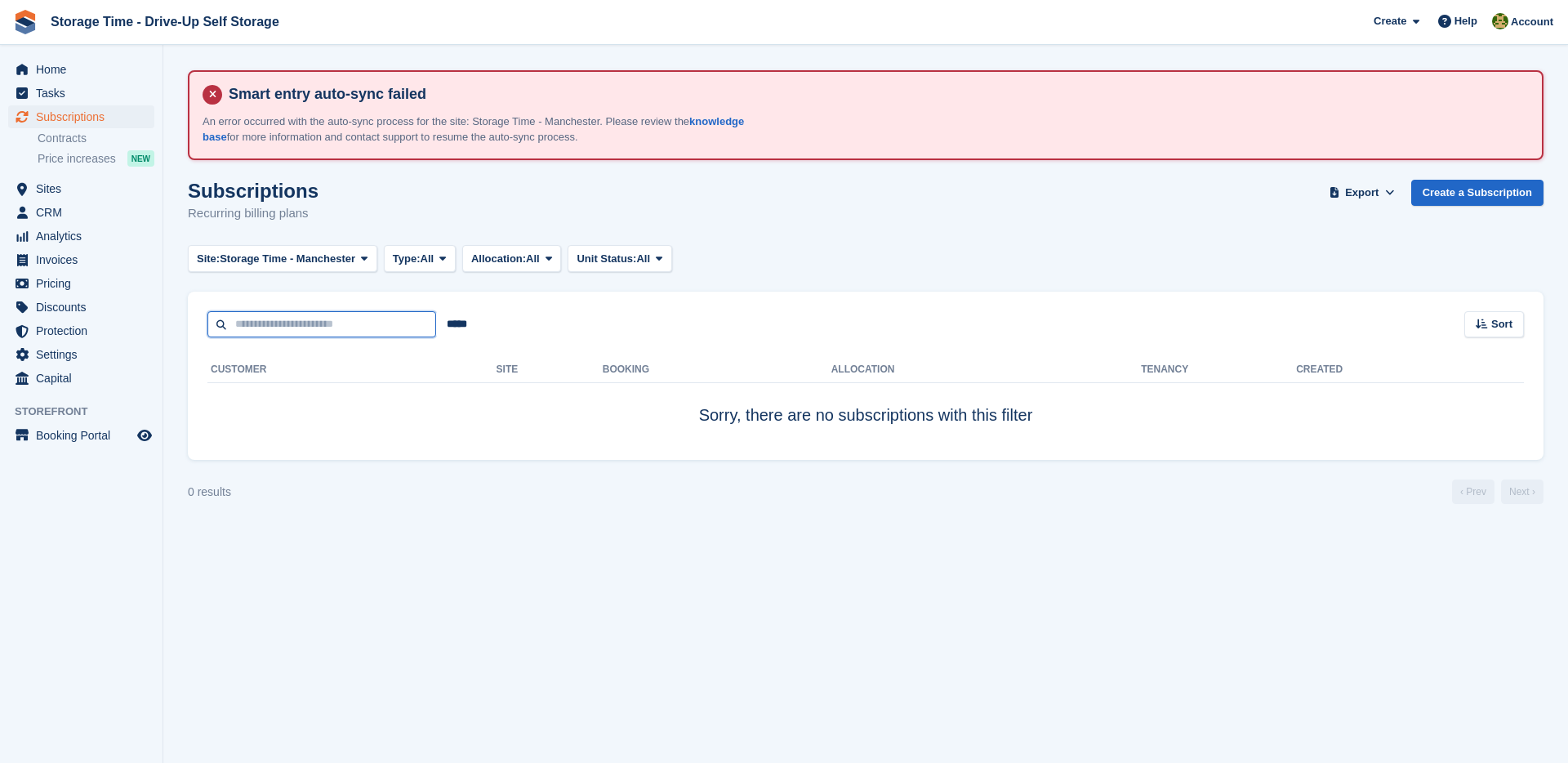 type 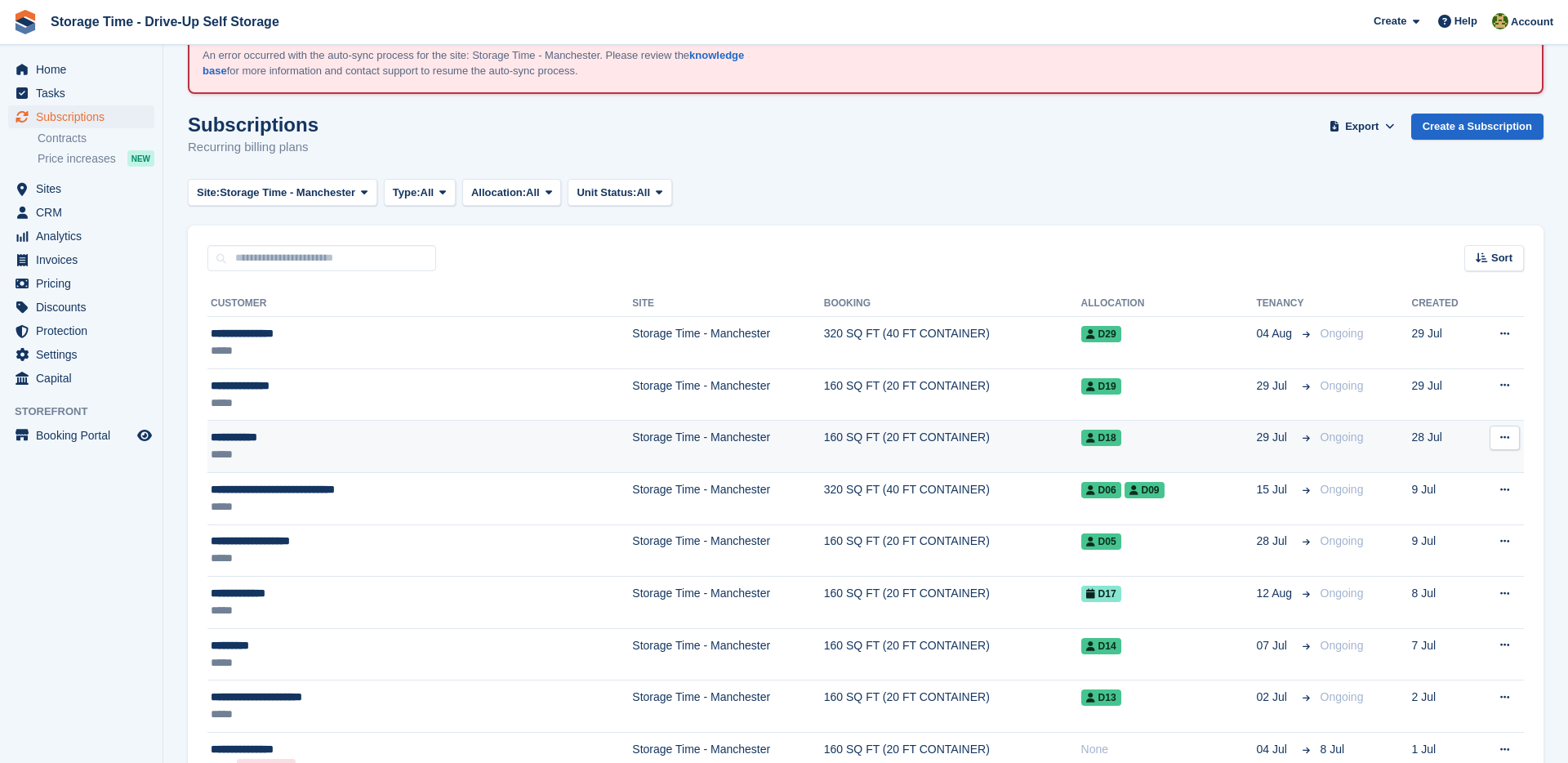 scroll, scrollTop: 60, scrollLeft: 0, axis: vertical 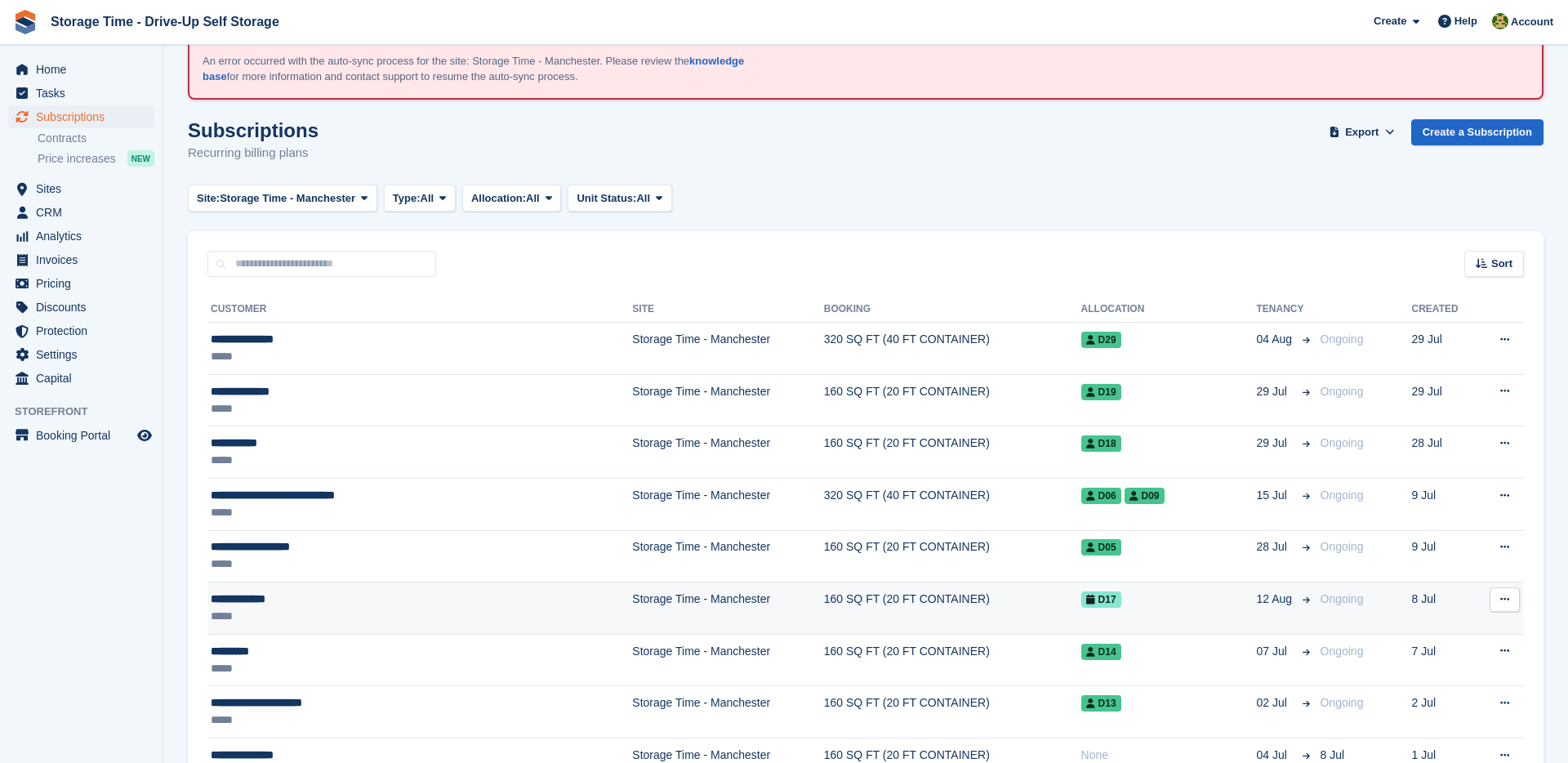 click on "*****" at bounding box center (362, 616) 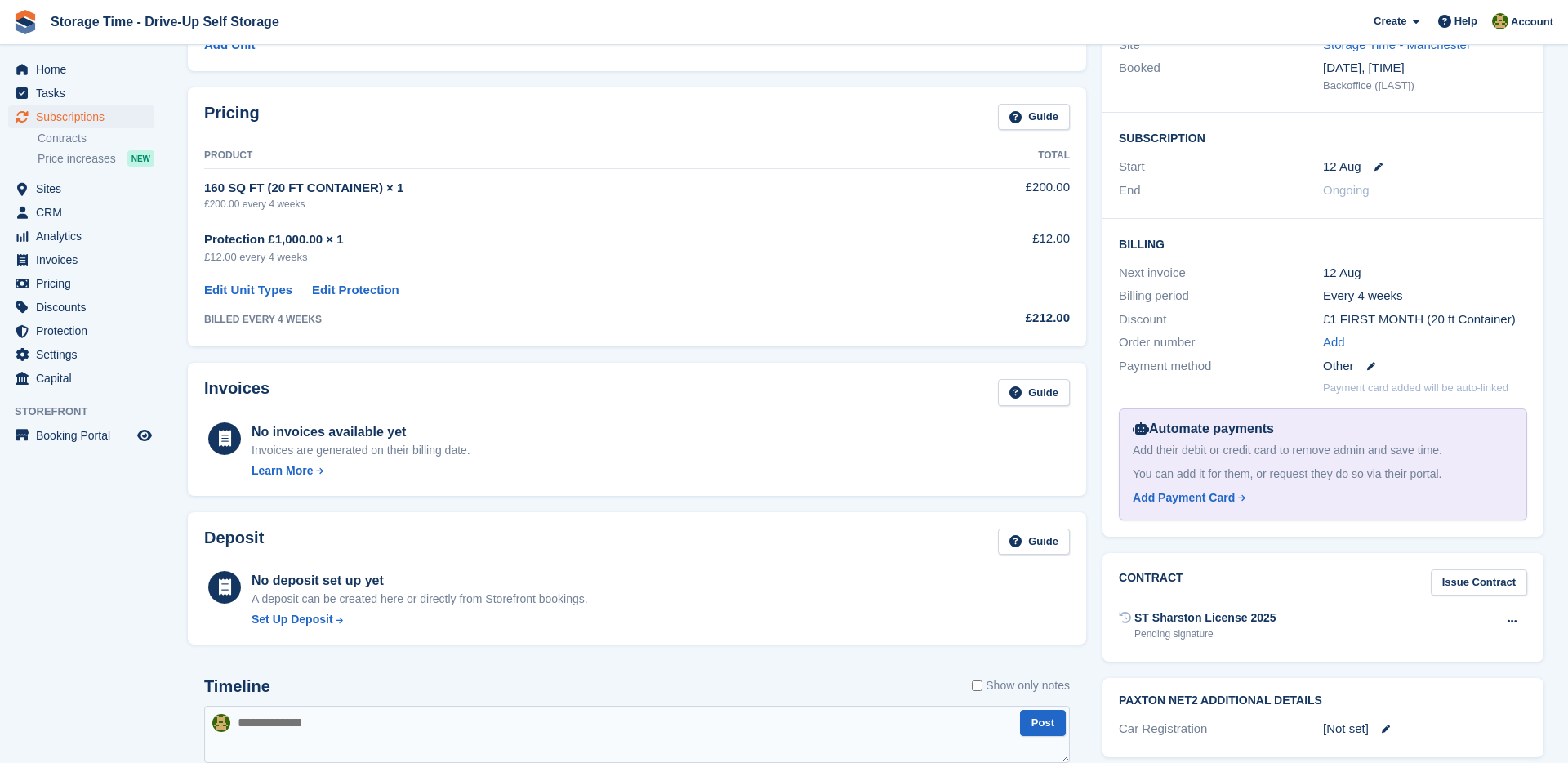 scroll, scrollTop: 0, scrollLeft: 0, axis: both 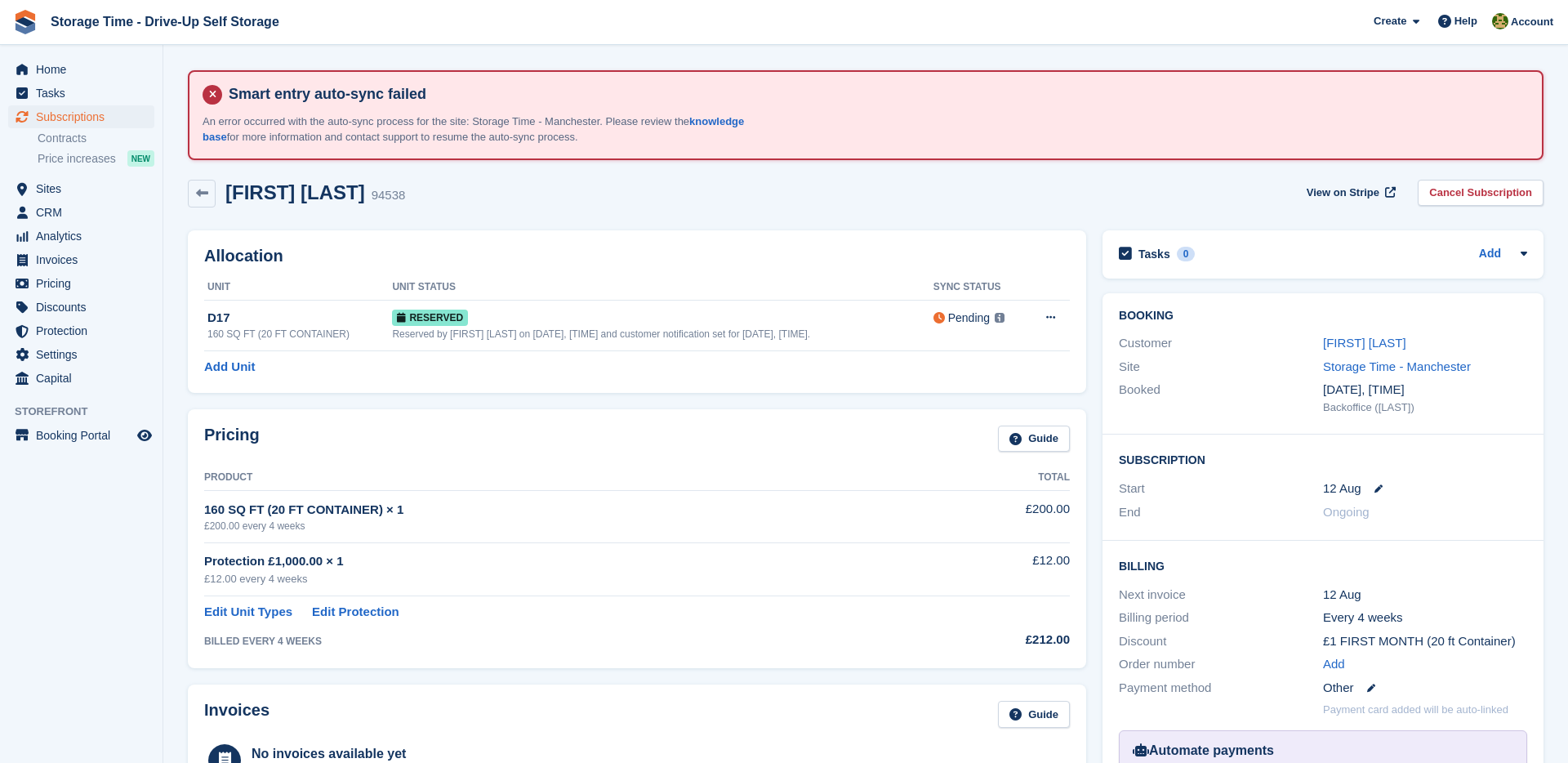 click on "Pricing
Guide
Product
Total
160 SQ FT (20 FT CONTAINER) × 1
£200.00 every 4 weeks
£200.00
Protection £1,000.00 × 1
£12.00 every 4 weeks
£12.00
Edit Unit Types
Edit Protection
BILLED EVERY 4 WEEKS" at bounding box center [637, 538] 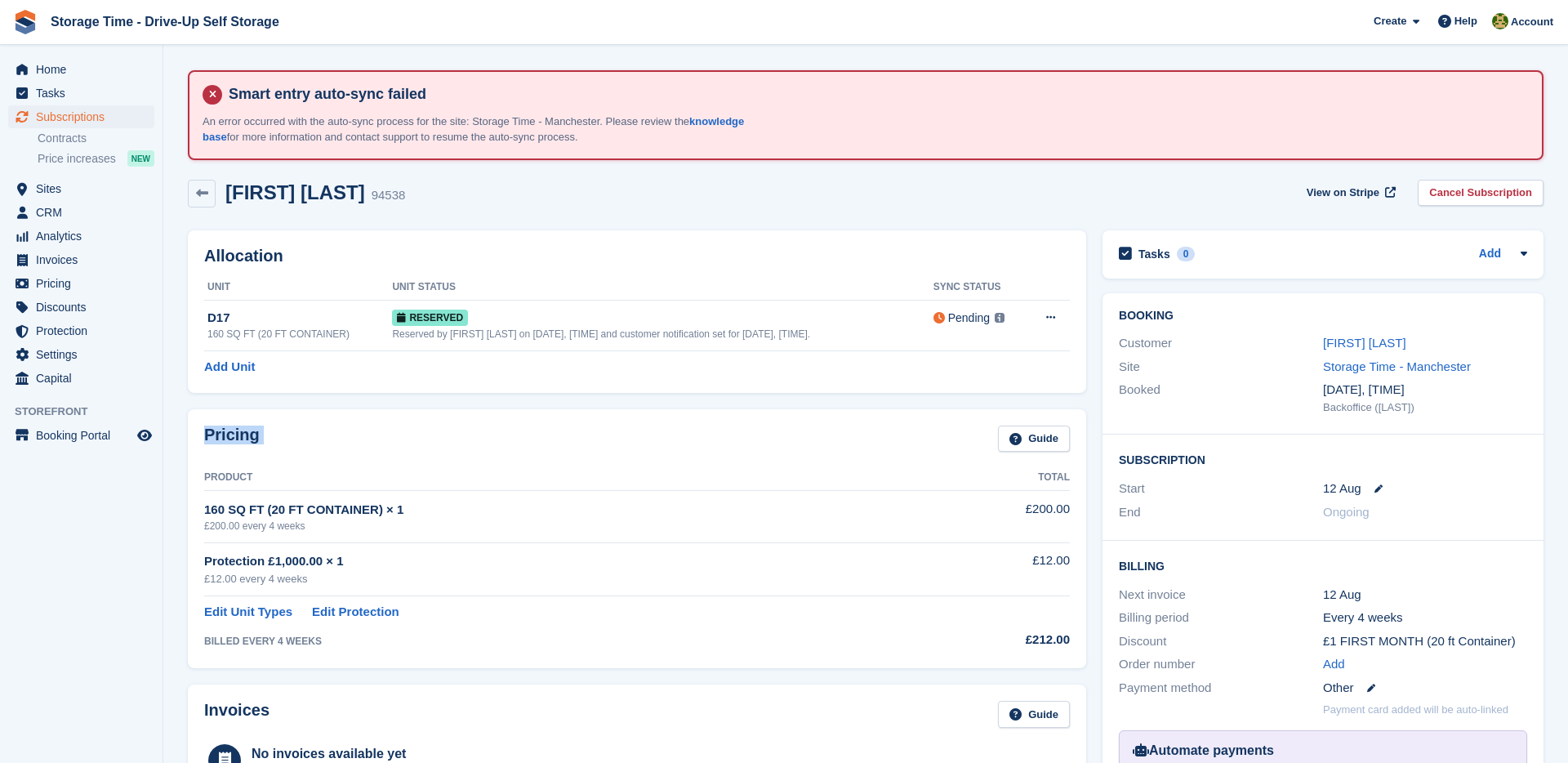 drag, startPoint x: 1067, startPoint y: 403, endPoint x: 483, endPoint y: 378, distance: 584.5349 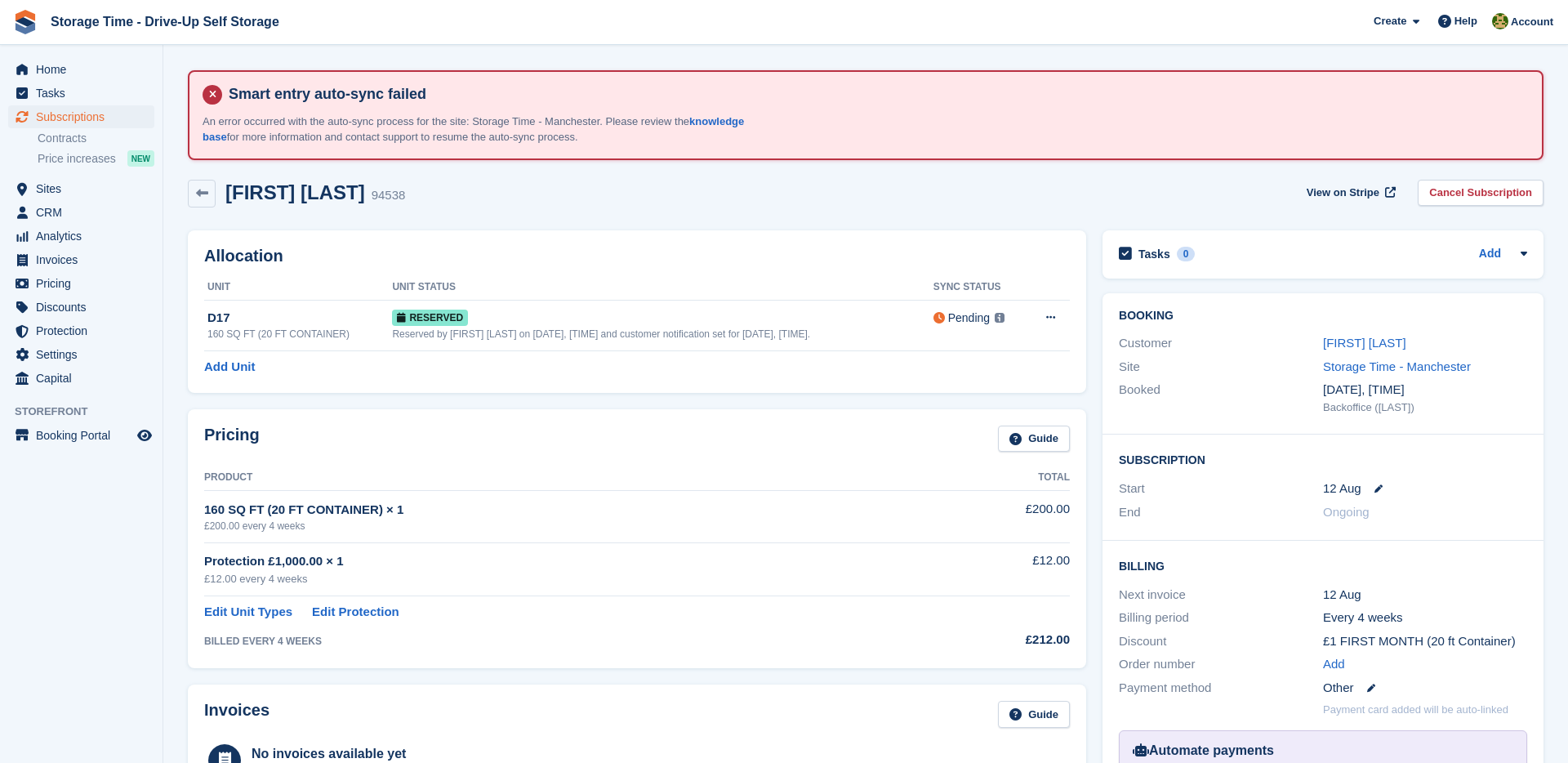 click on "Pricing
Guide
Product
Total
160 SQ FT (20 FT CONTAINER) × 1
£200.00 every 4 weeks
£200.00
Protection £1,000.00 × 1
£12.00 every 4 weeks
£12.00
Edit Unit Types
Edit Protection" at bounding box center [637, 538] 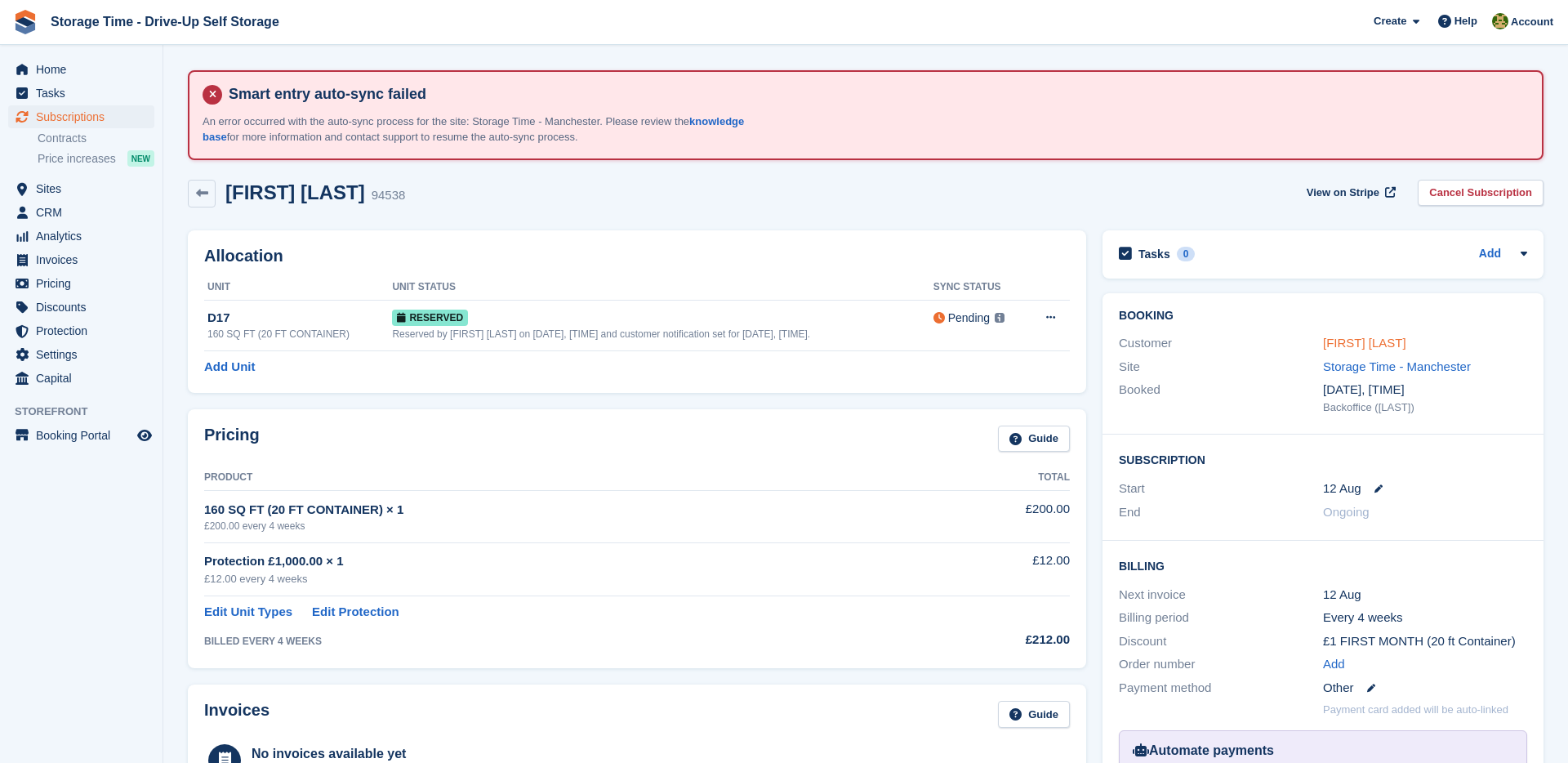 click on "[FIRST] [LAST]" at bounding box center (1365, 342) 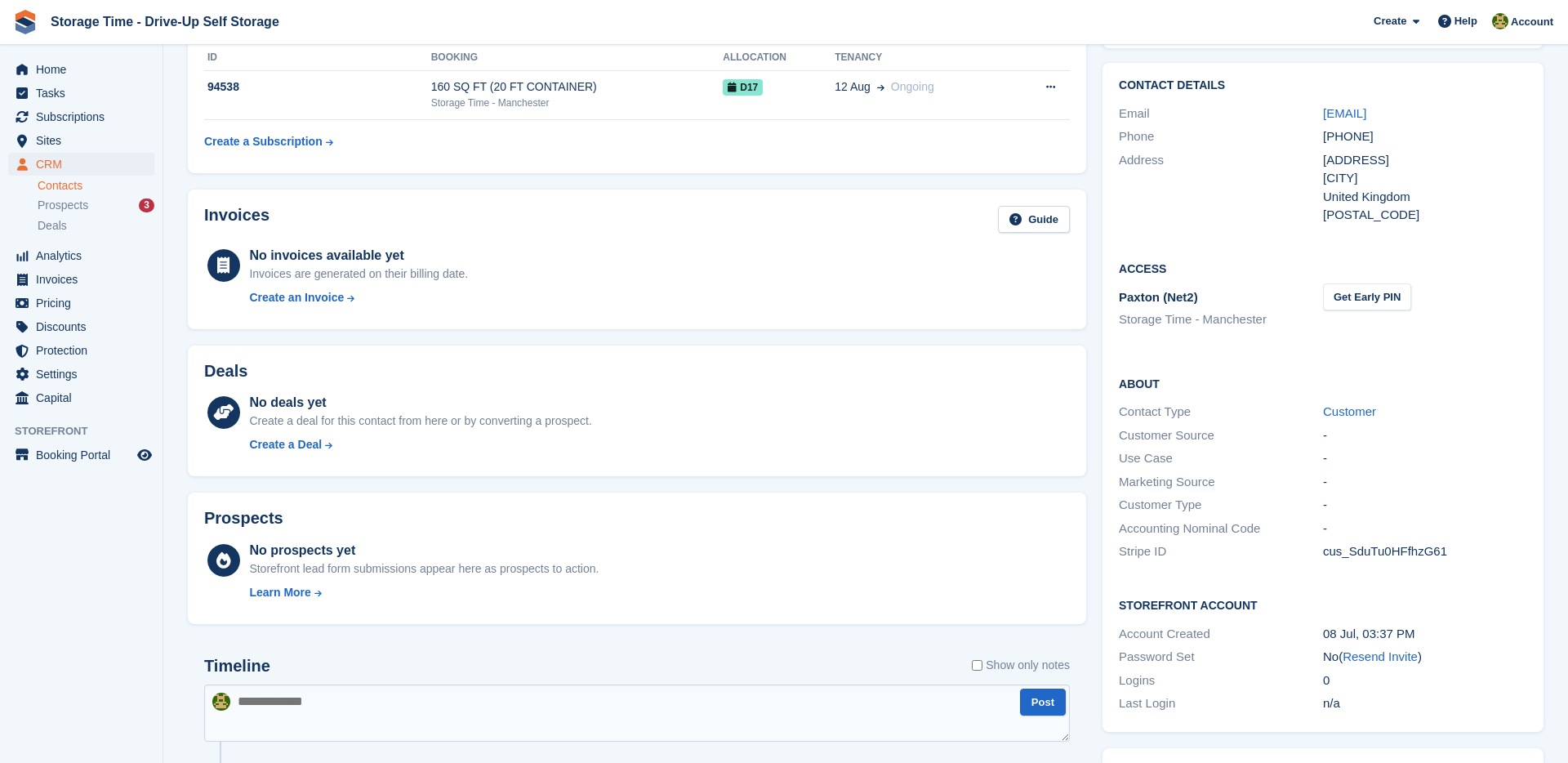 scroll, scrollTop: 404, scrollLeft: 0, axis: vertical 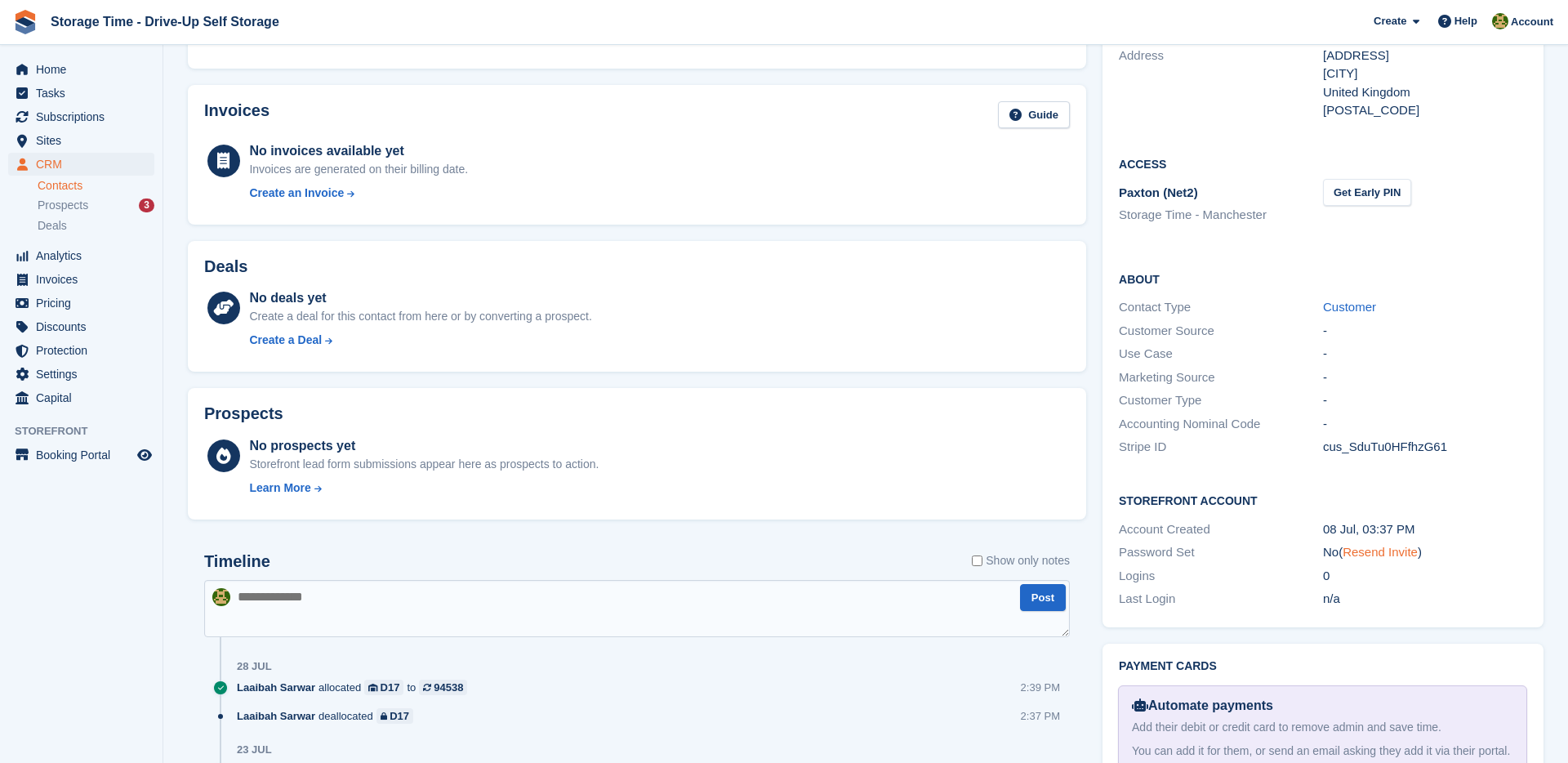 click on "Resend Invite" at bounding box center [1380, 551] 